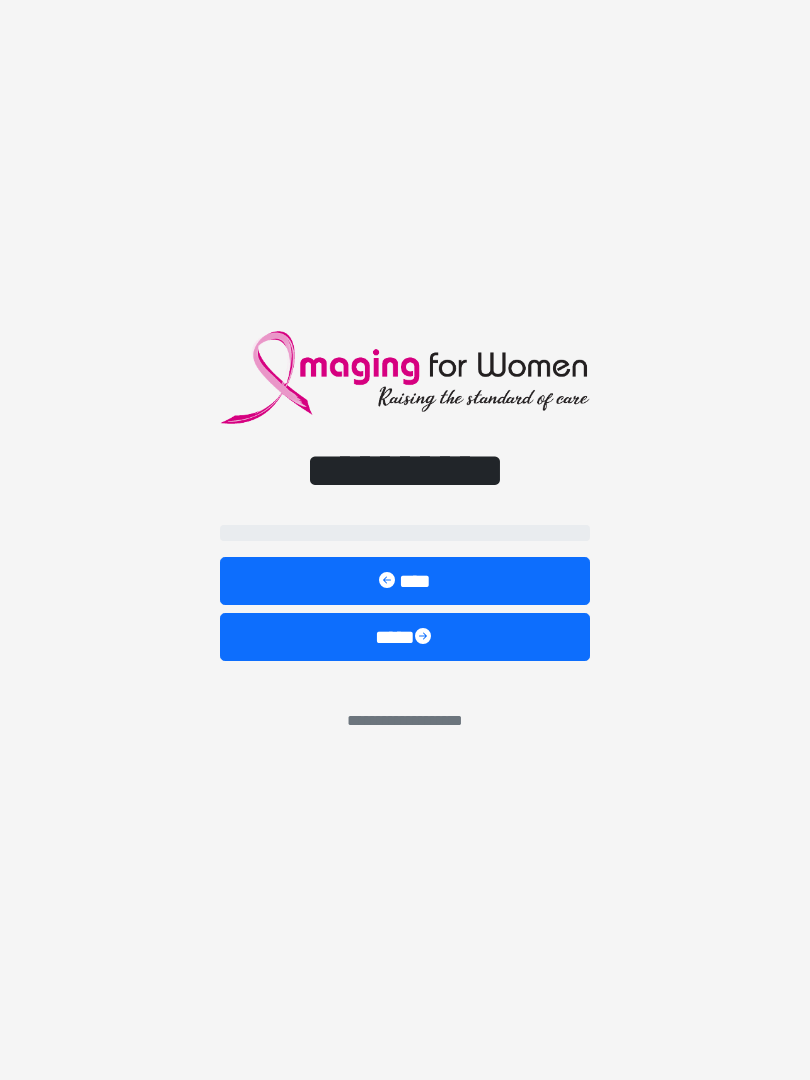 scroll, scrollTop: 0, scrollLeft: 0, axis: both 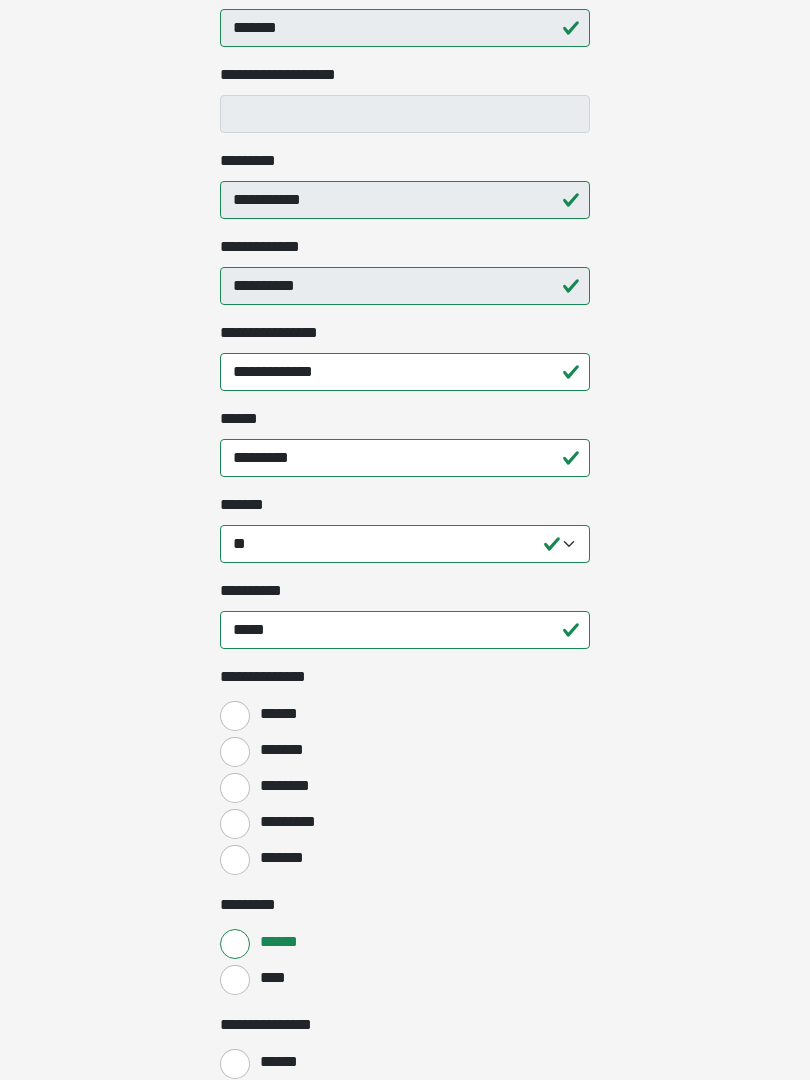click on "*******" at bounding box center (235, 752) 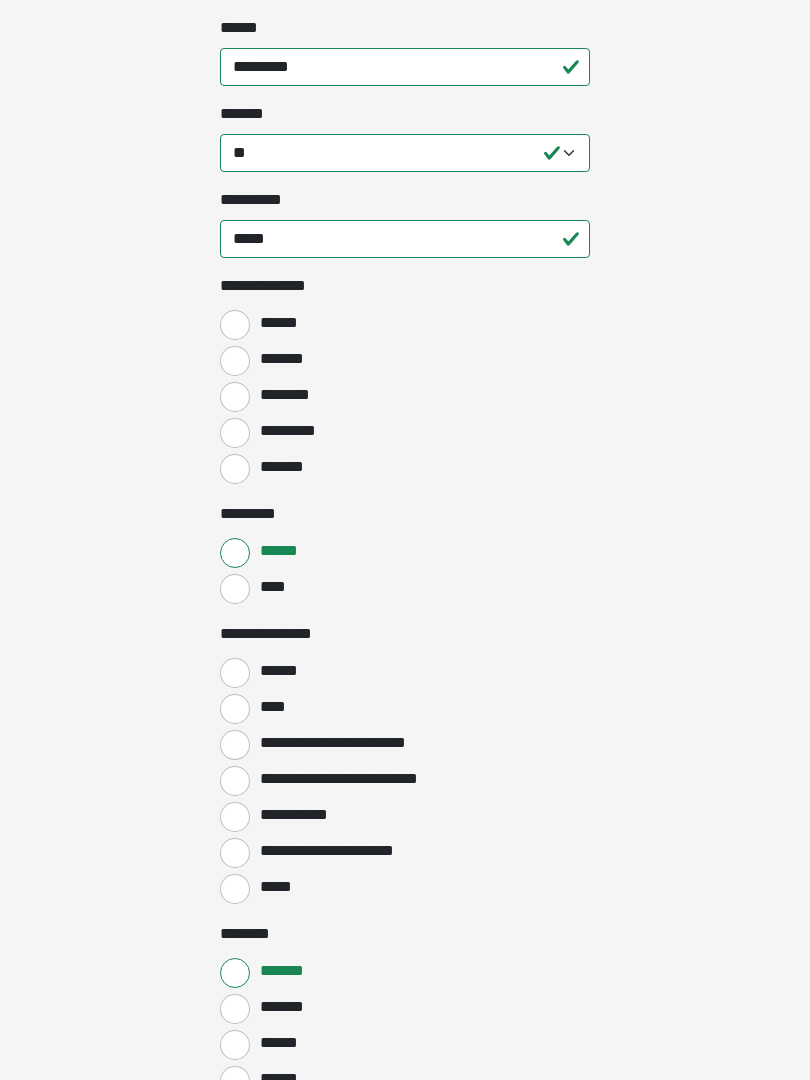 scroll, scrollTop: 767, scrollLeft: 0, axis: vertical 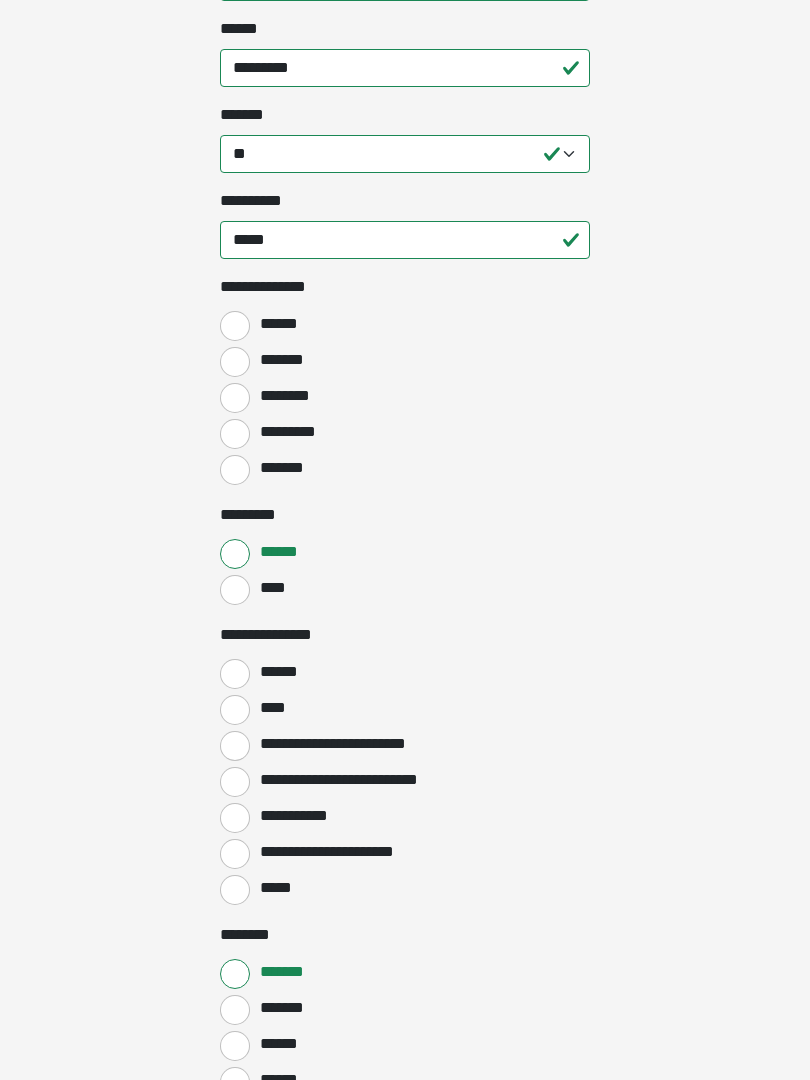 click on "******" at bounding box center [235, 674] 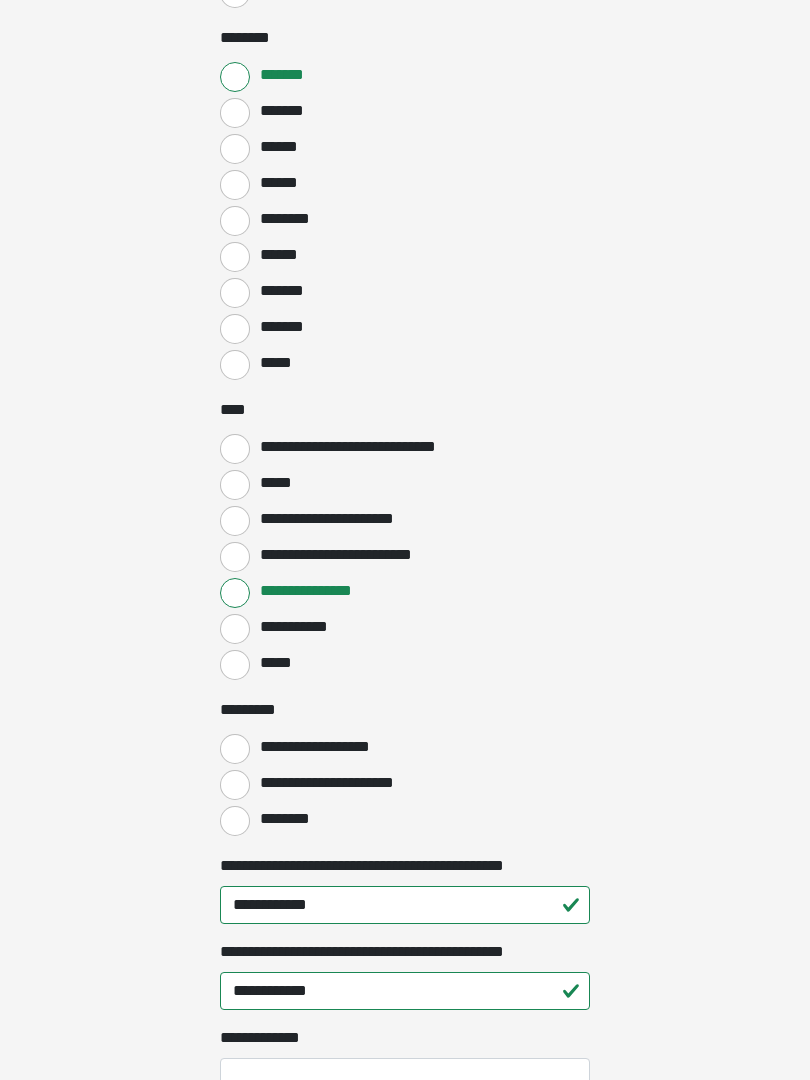 scroll, scrollTop: 1882, scrollLeft: 0, axis: vertical 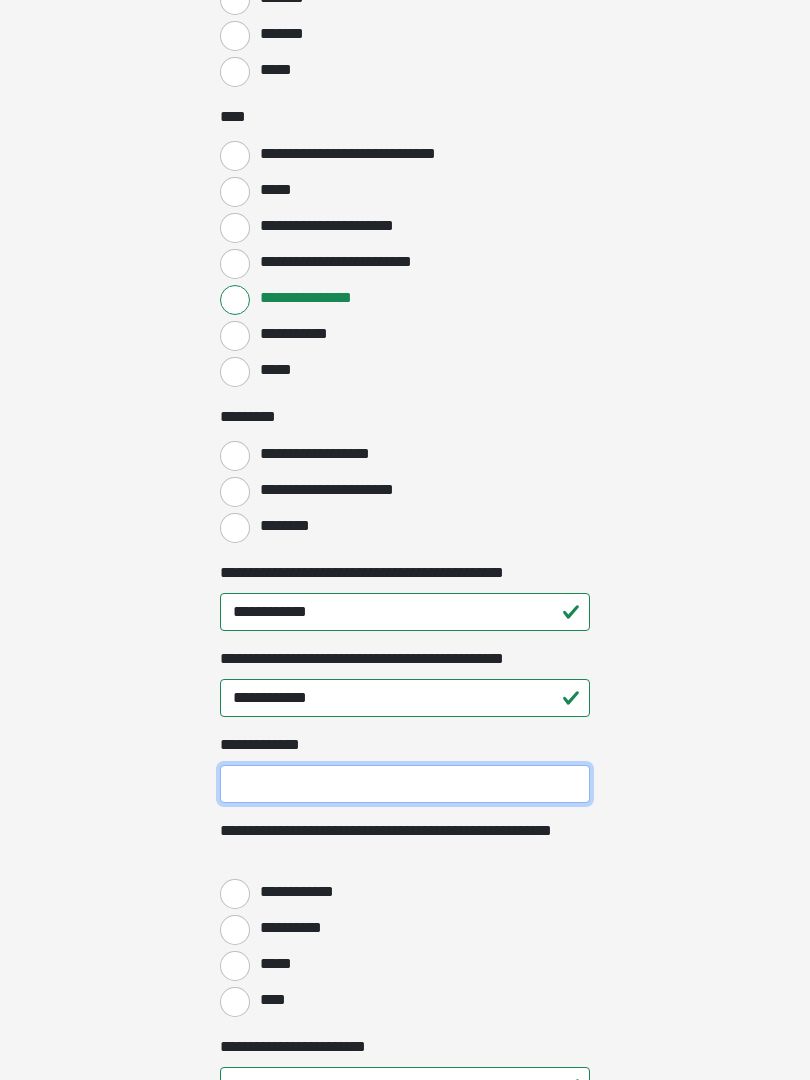 click on "**********" at bounding box center (405, 784) 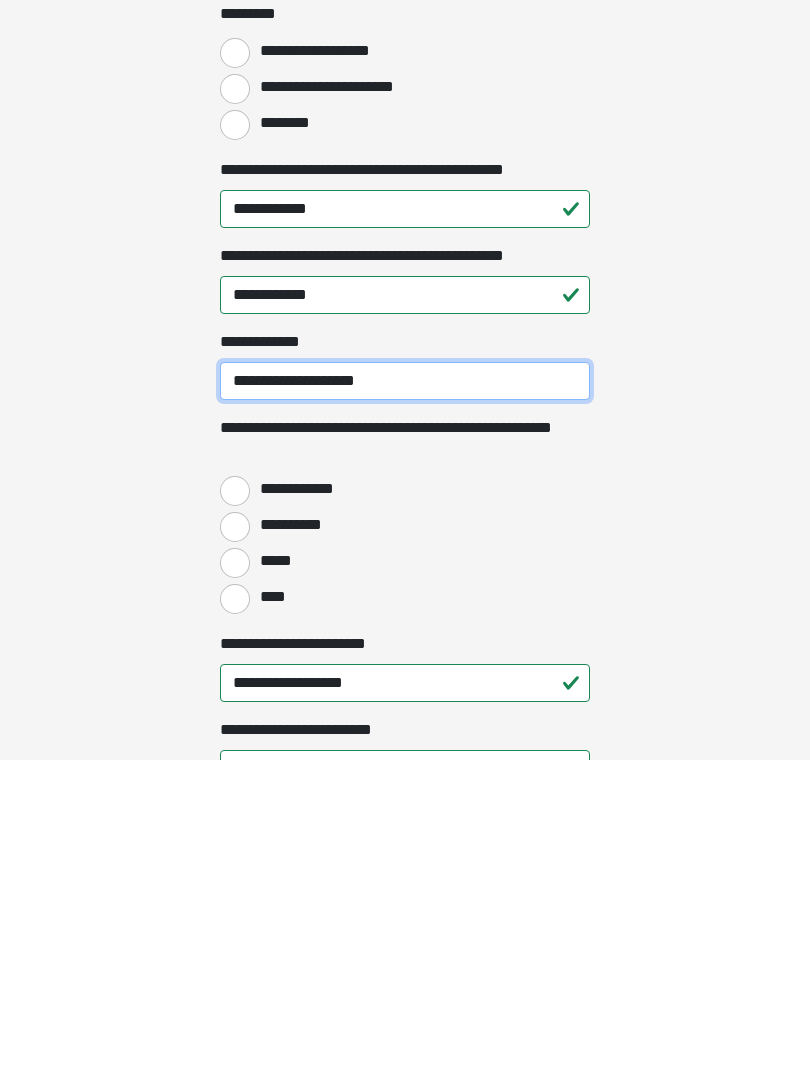 type on "**********" 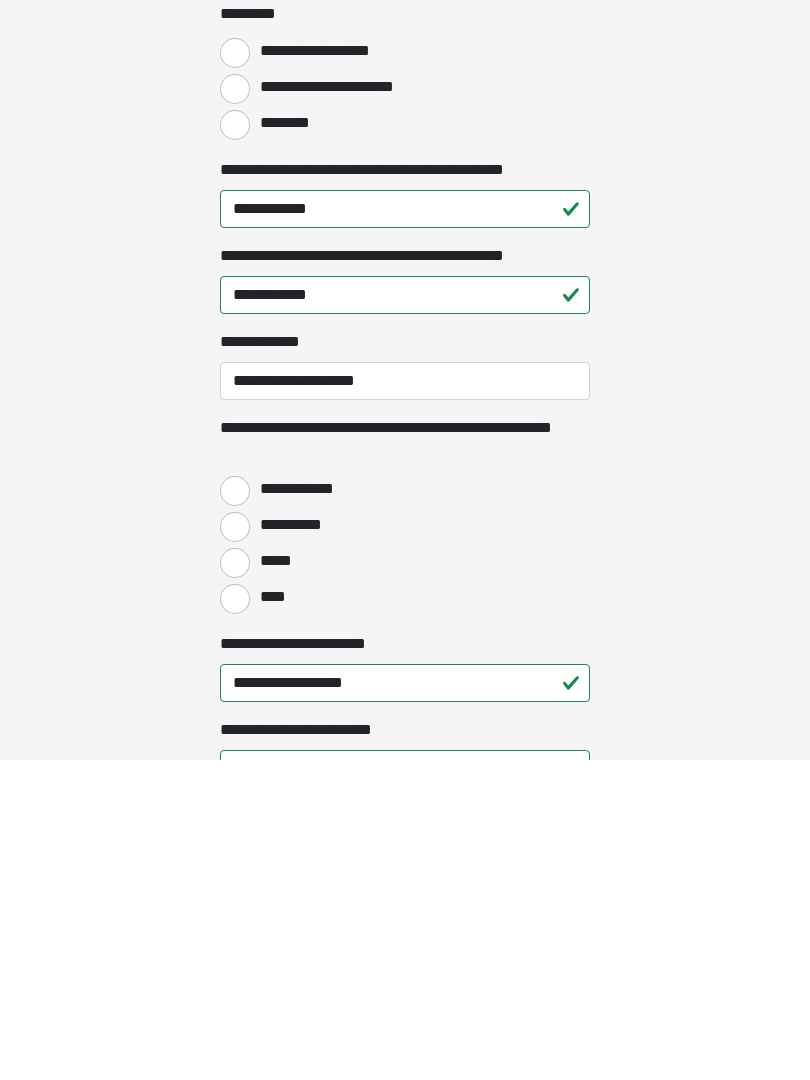 click on "**********" at bounding box center (235, 811) 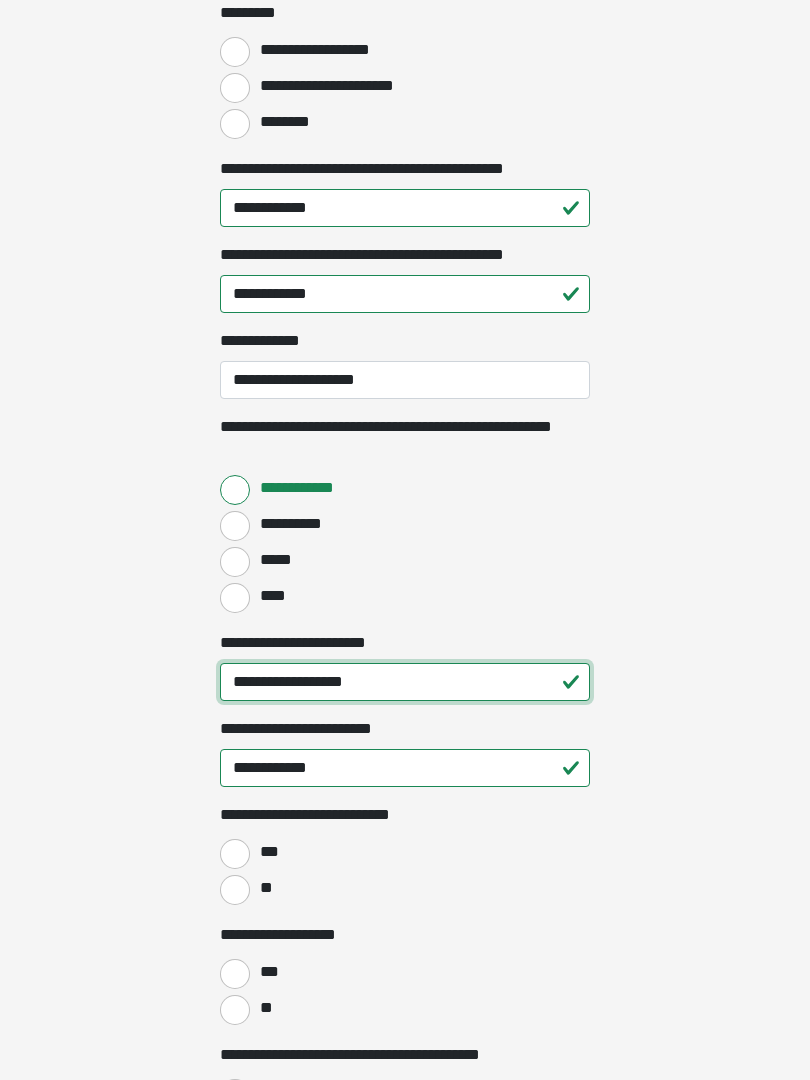 click on "**********" at bounding box center (405, 682) 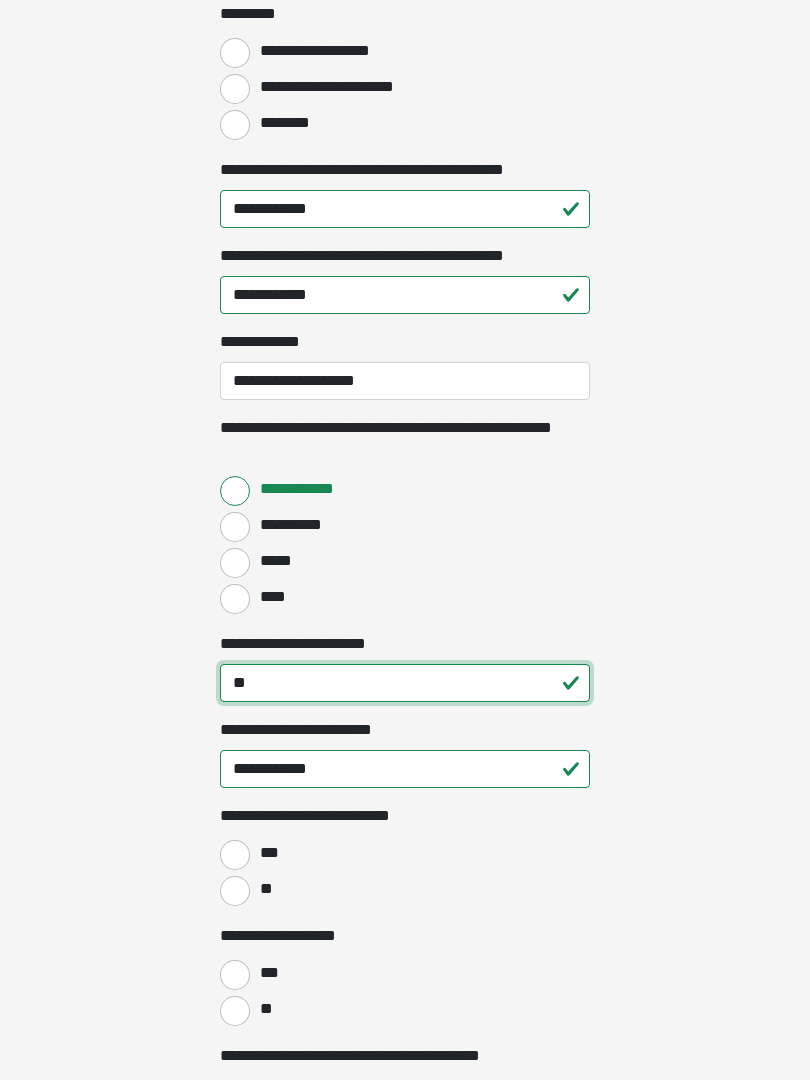 type on "*" 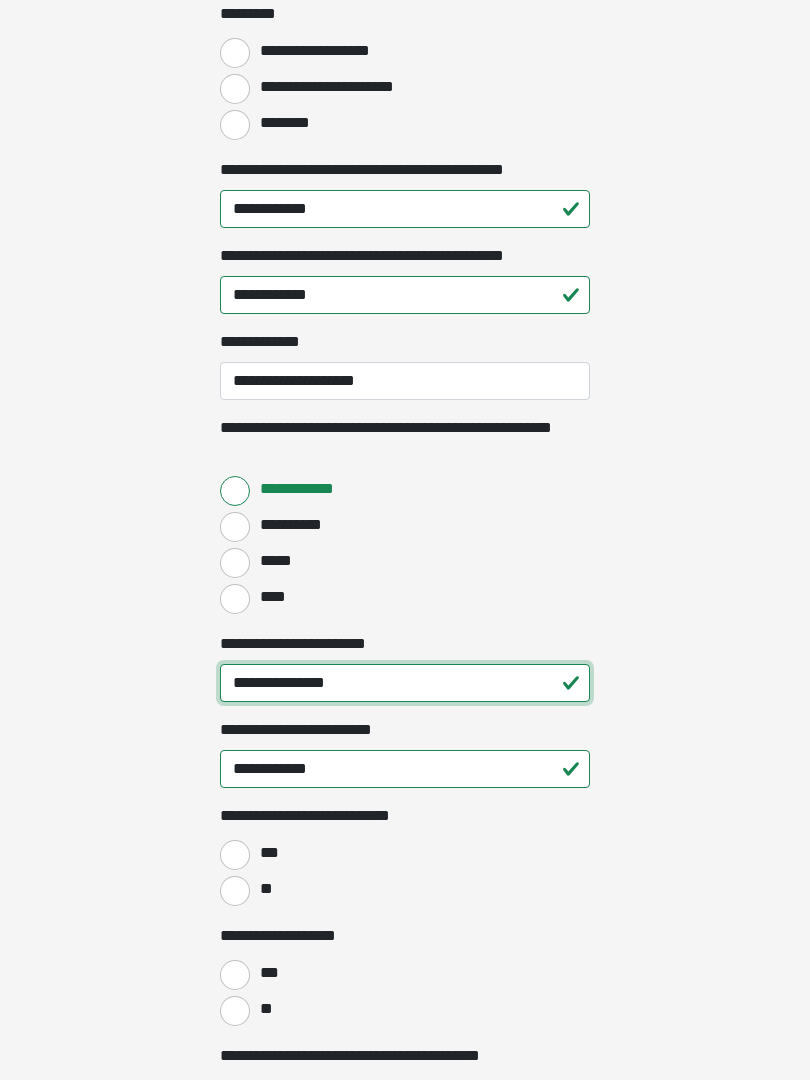 type on "**********" 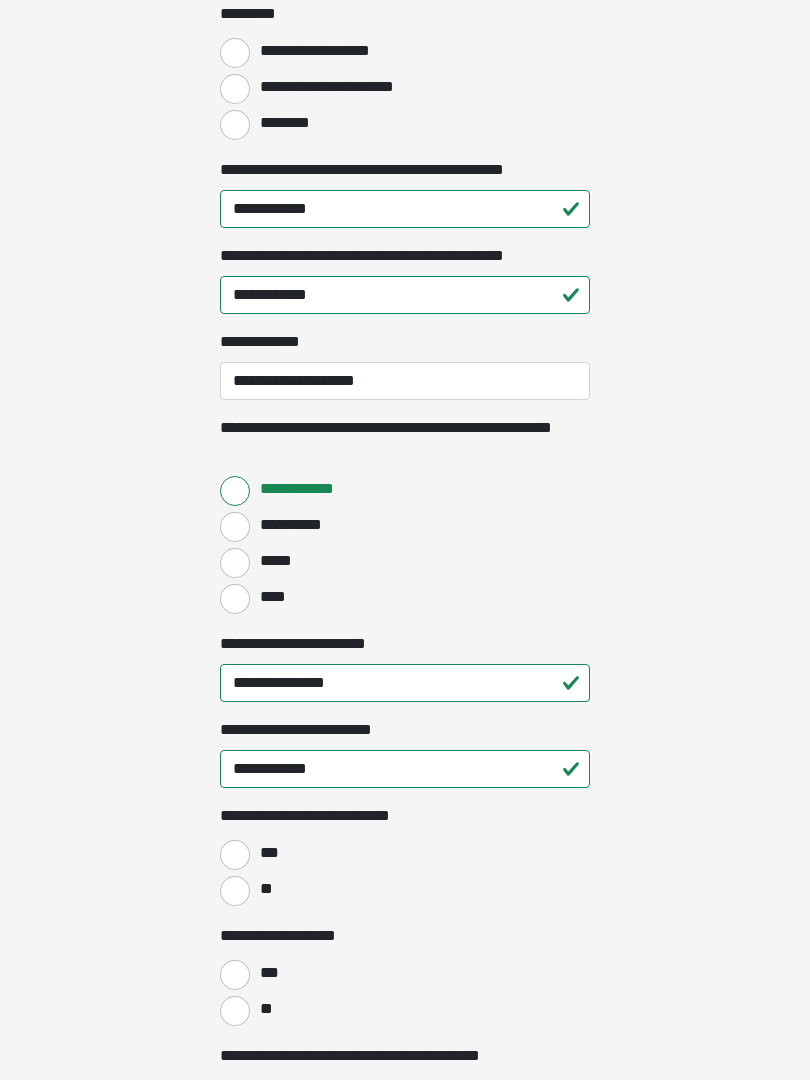 click on "**********" at bounding box center [405, -1820] 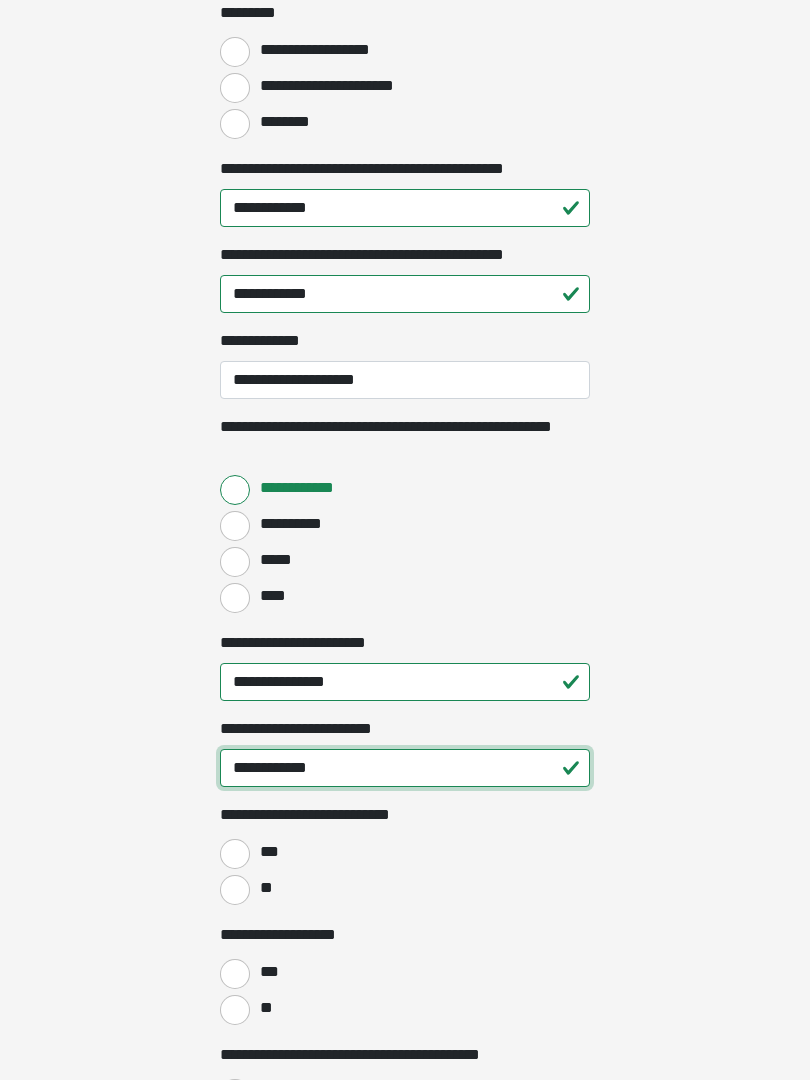 click on "**********" at bounding box center [405, 768] 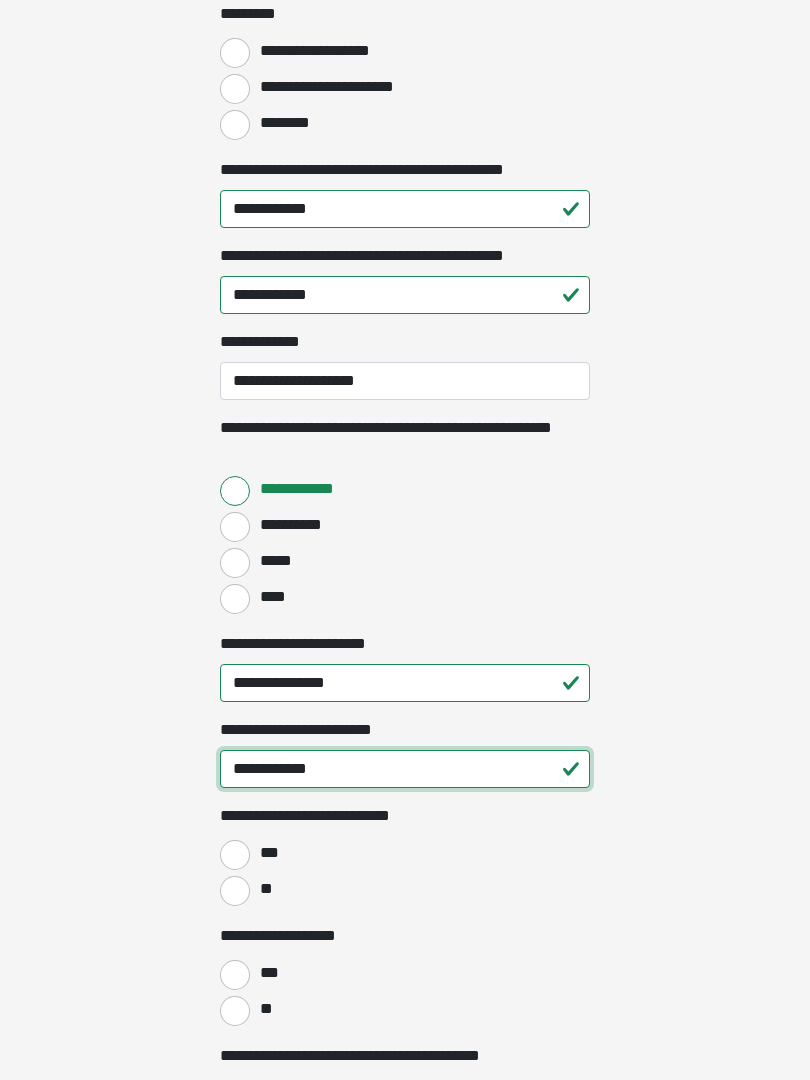 scroll, scrollTop: 2428, scrollLeft: 0, axis: vertical 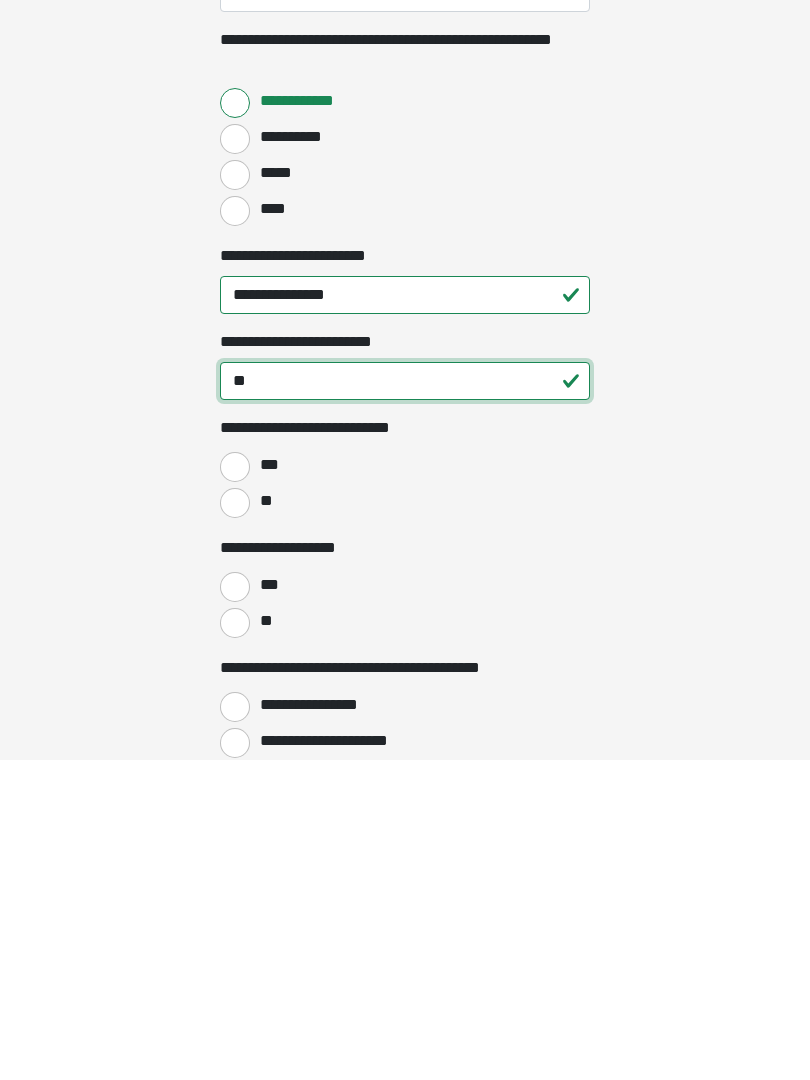 type on "*" 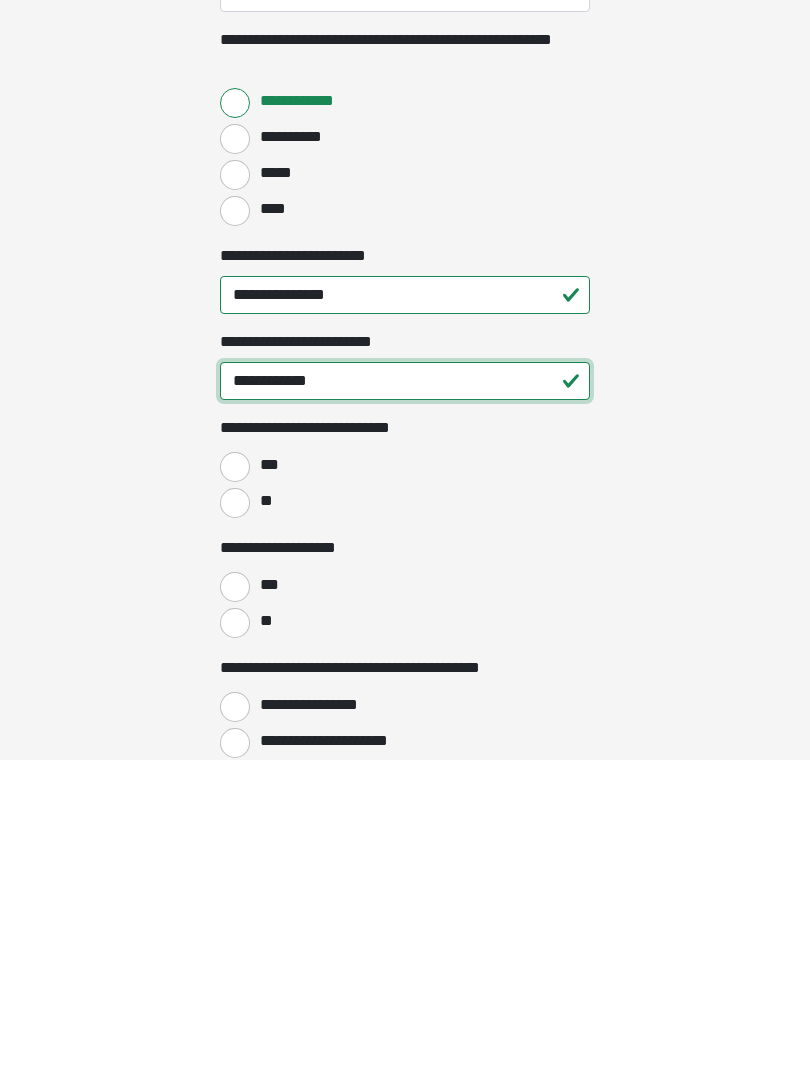 type on "**********" 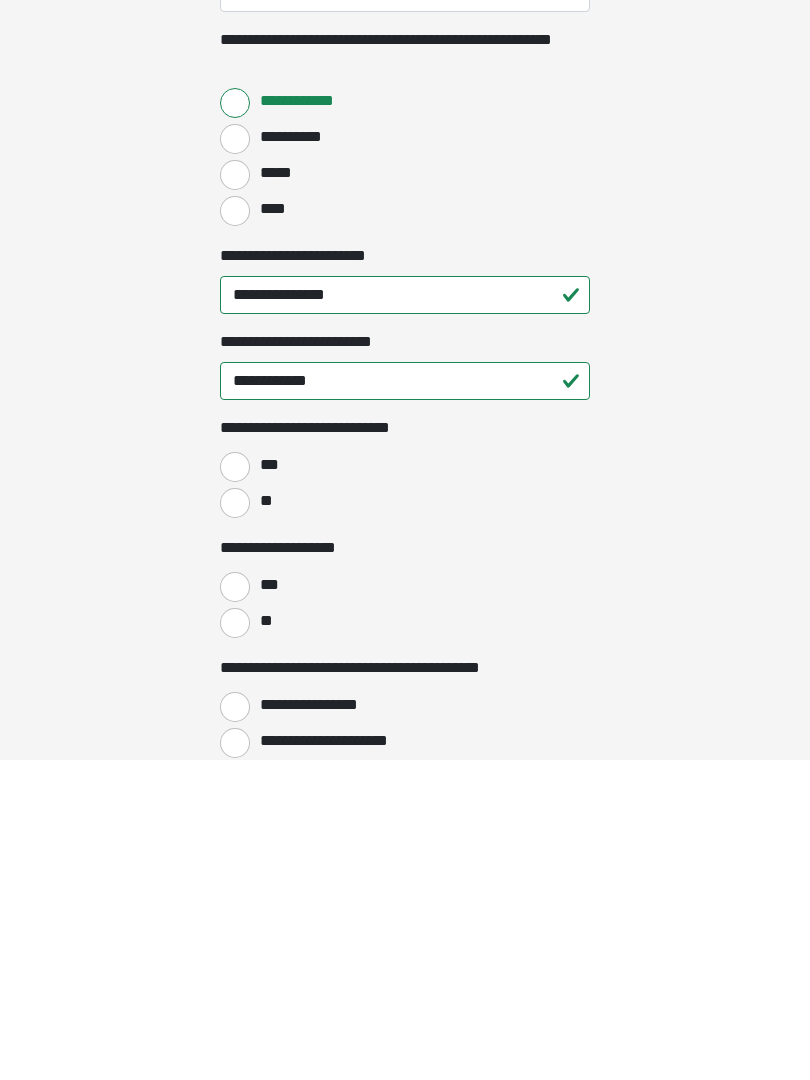 click on "**" at bounding box center (235, 823) 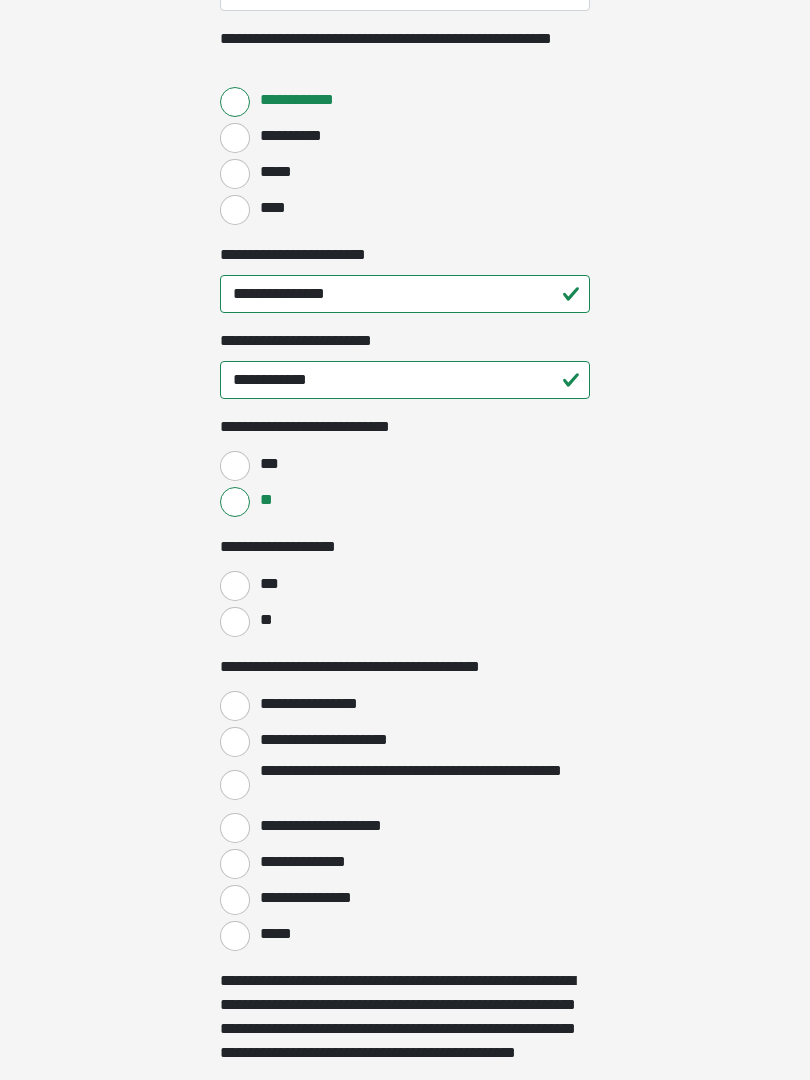 click on "**" at bounding box center [235, 622] 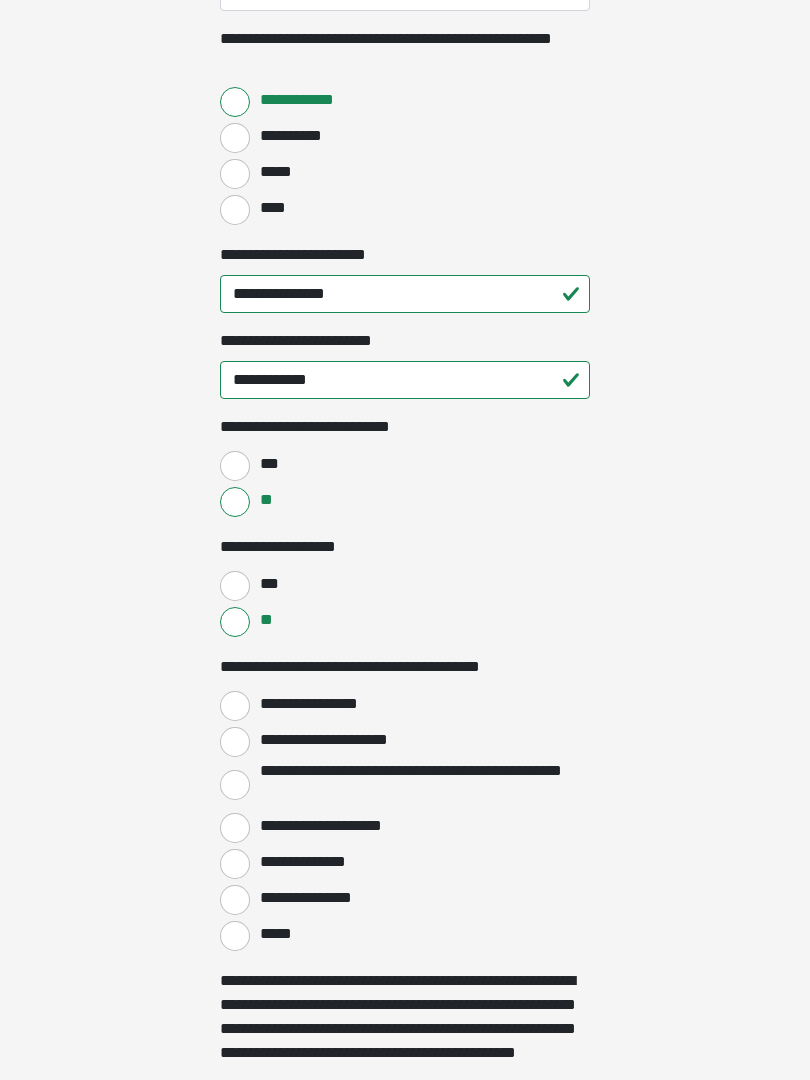 click on "**********" at bounding box center [235, 706] 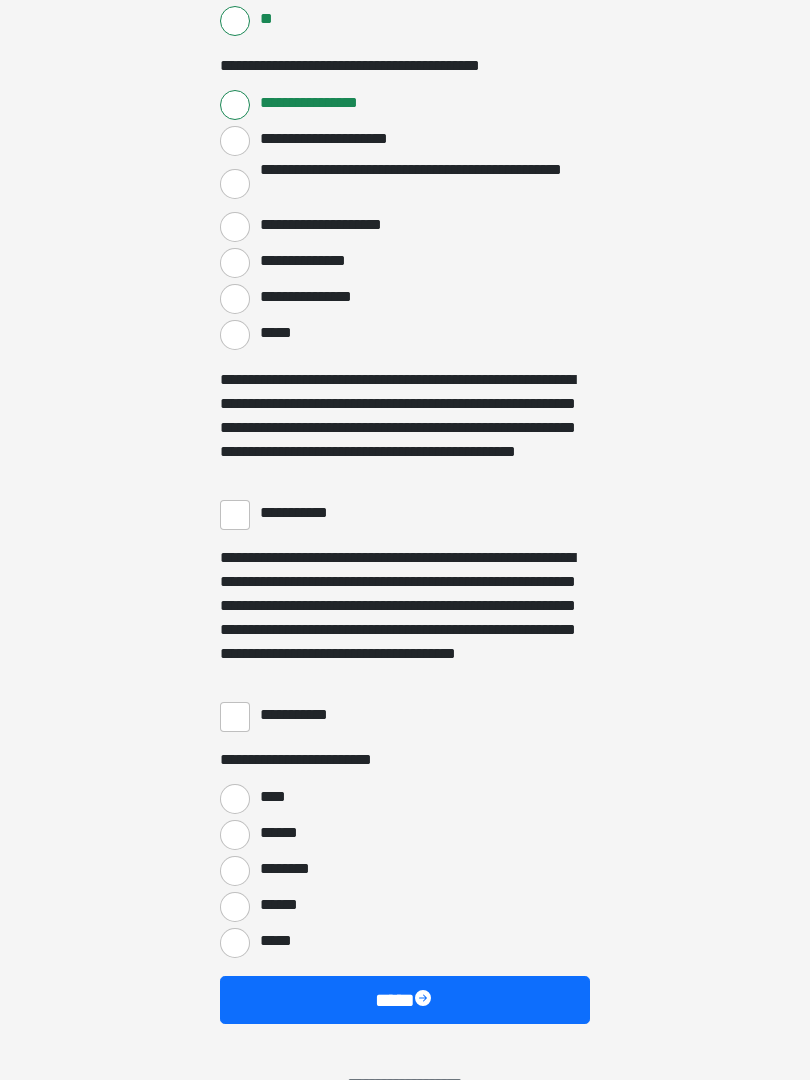 scroll, scrollTop: 3350, scrollLeft: 0, axis: vertical 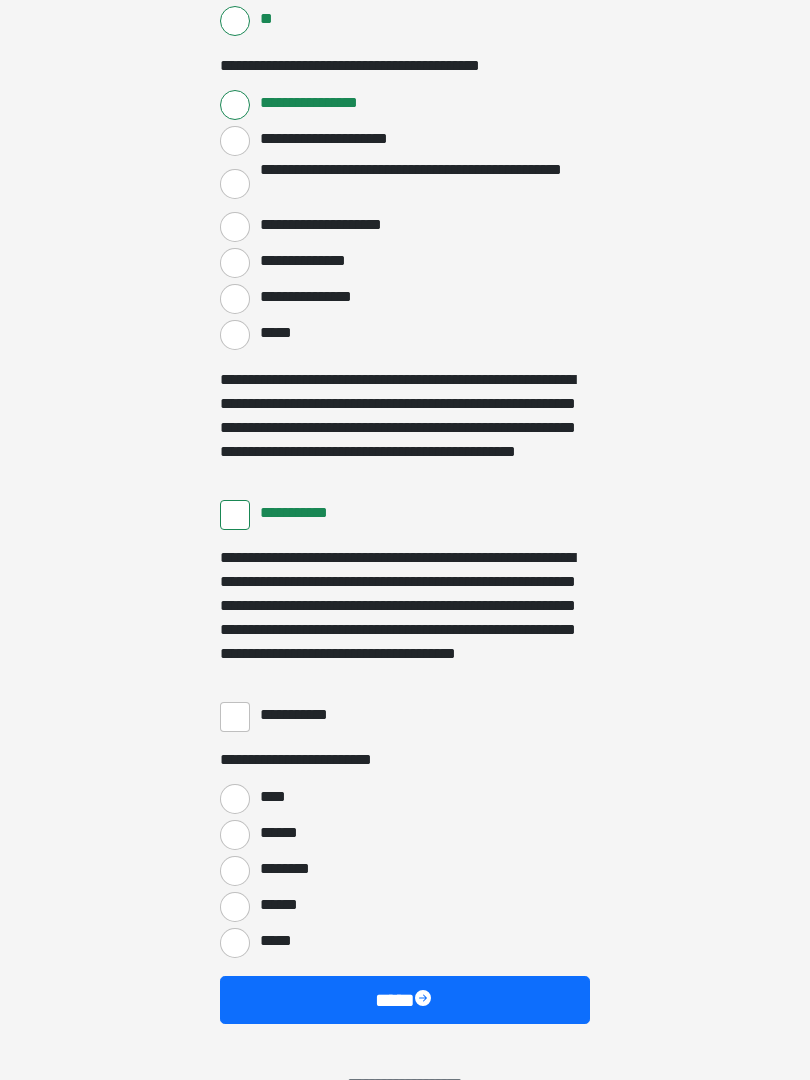 click on "**********" at bounding box center [235, 717] 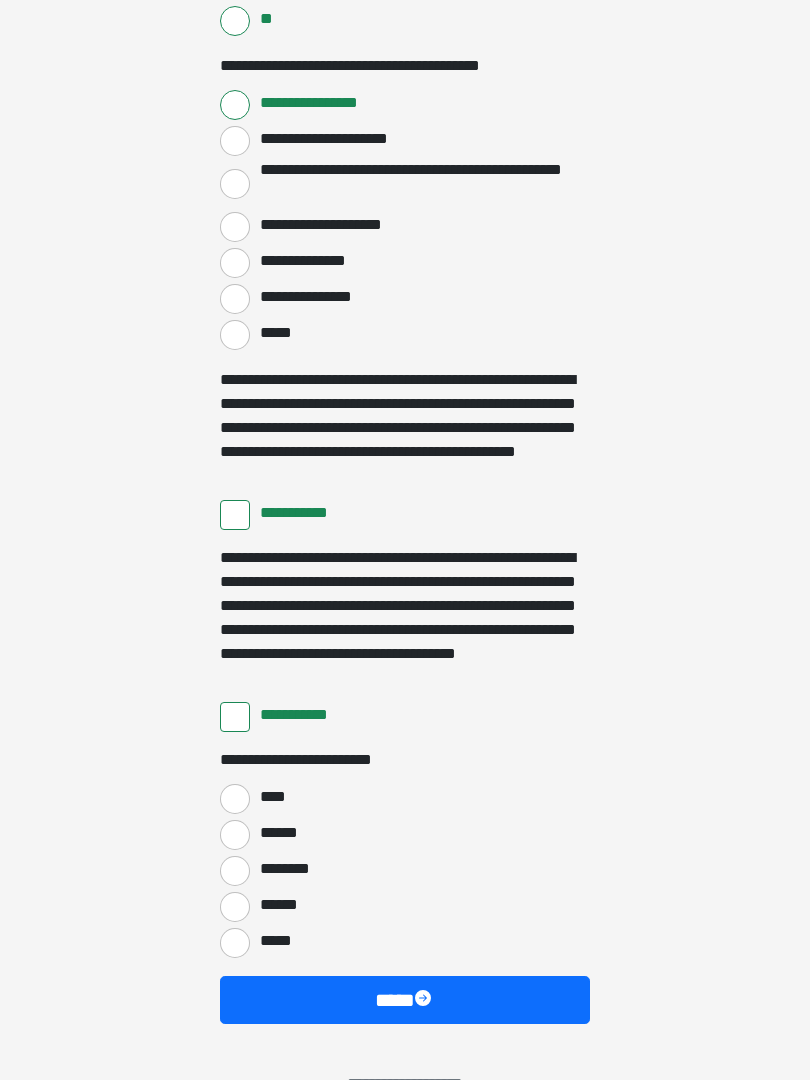 click on "****" at bounding box center (235, 799) 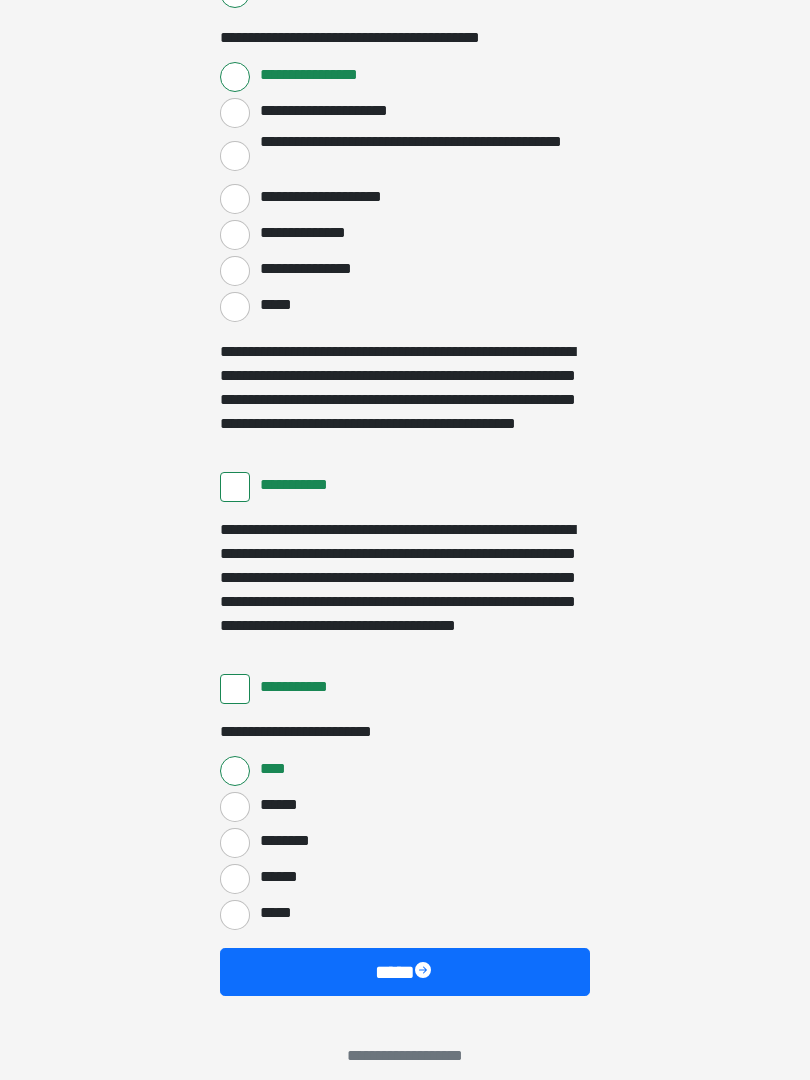 scroll, scrollTop: 3397, scrollLeft: 0, axis: vertical 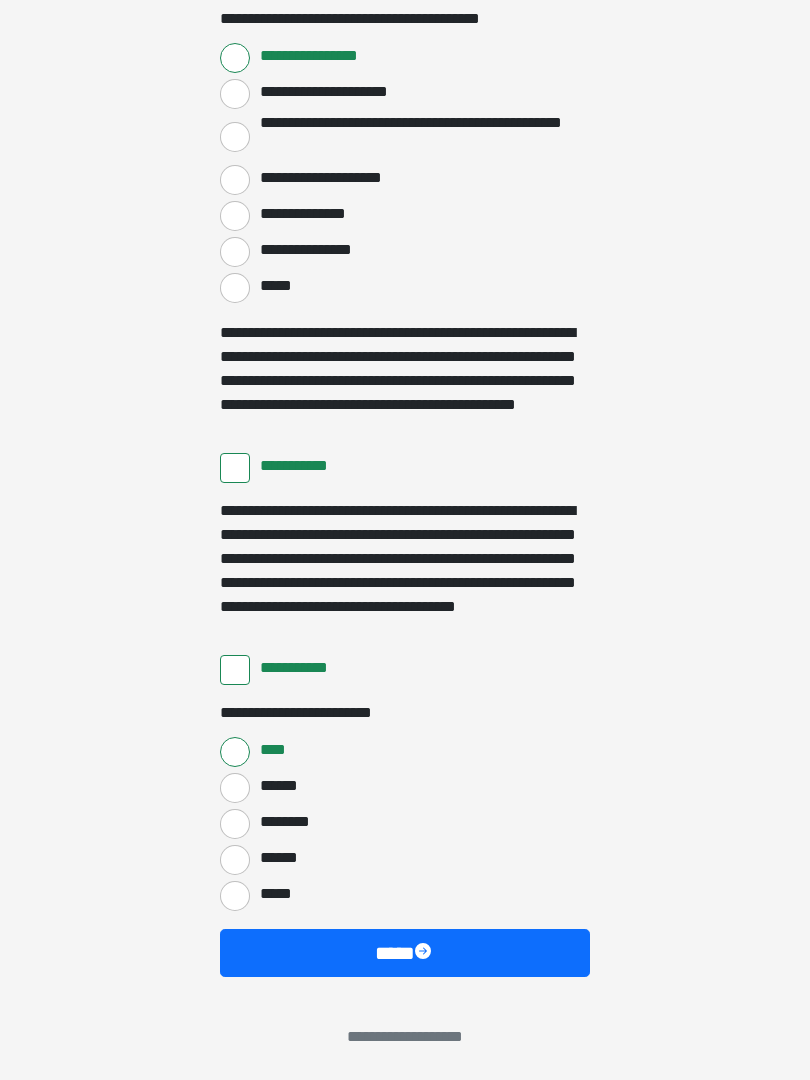 click on "****" at bounding box center (405, 953) 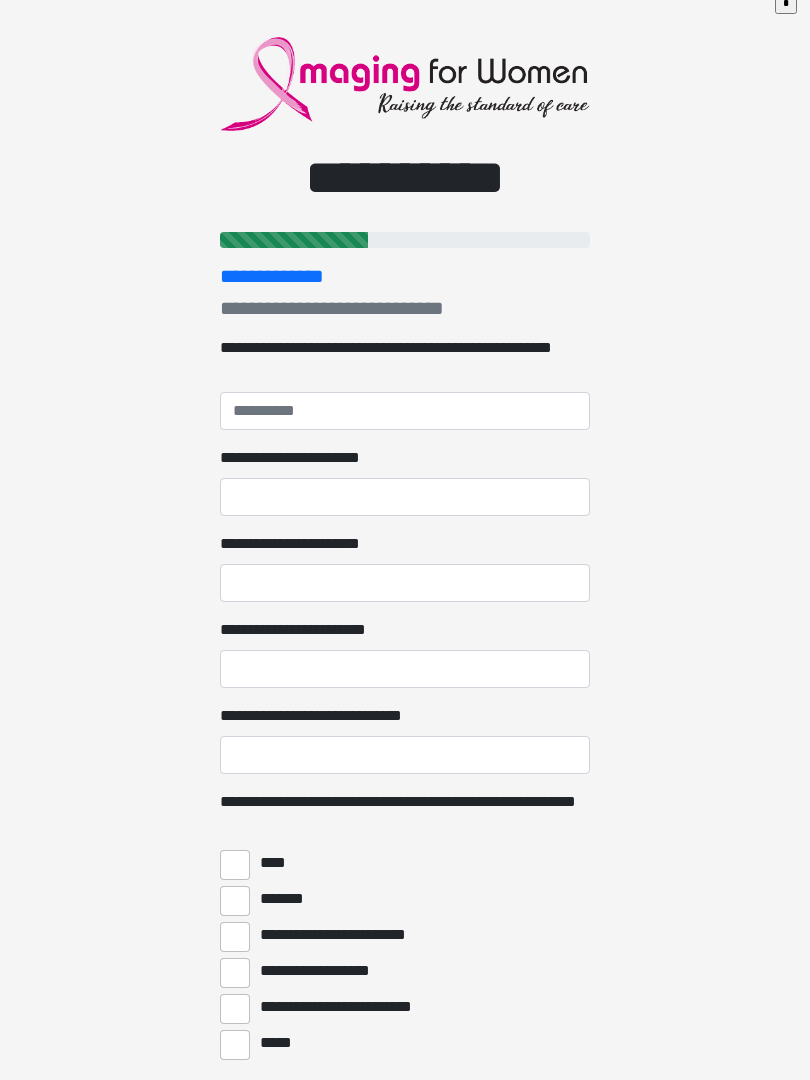 scroll, scrollTop: 0, scrollLeft: 0, axis: both 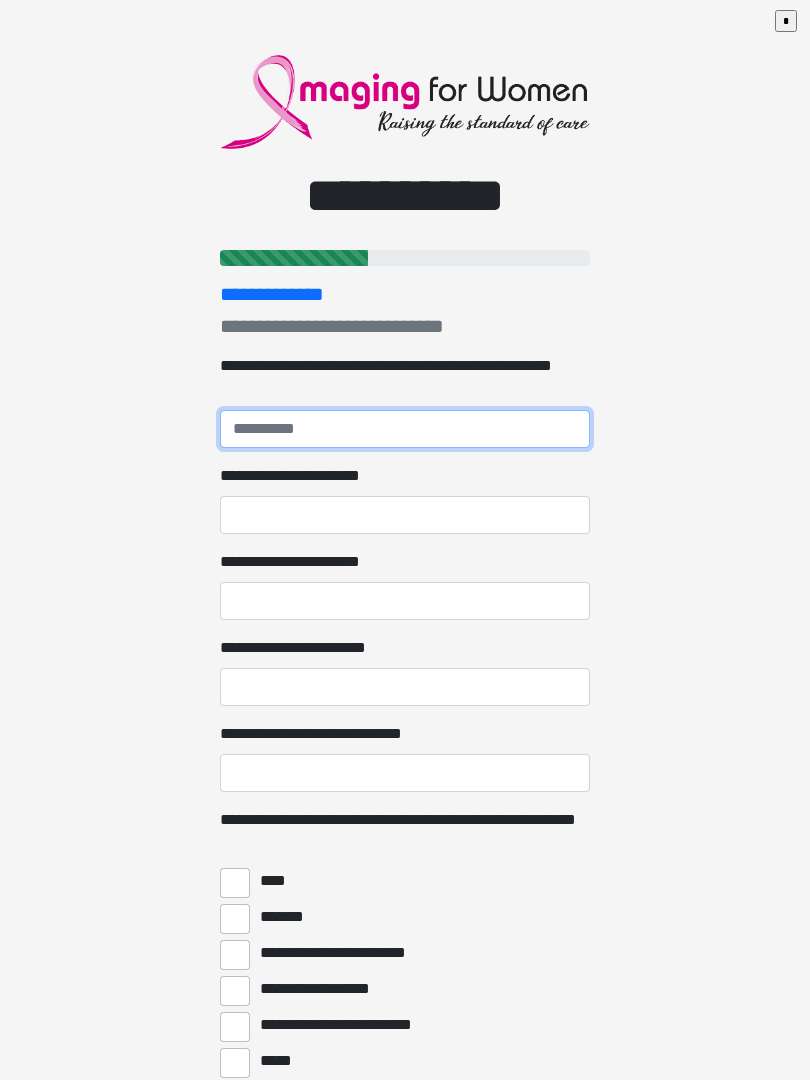 click on "**********" at bounding box center [405, 429] 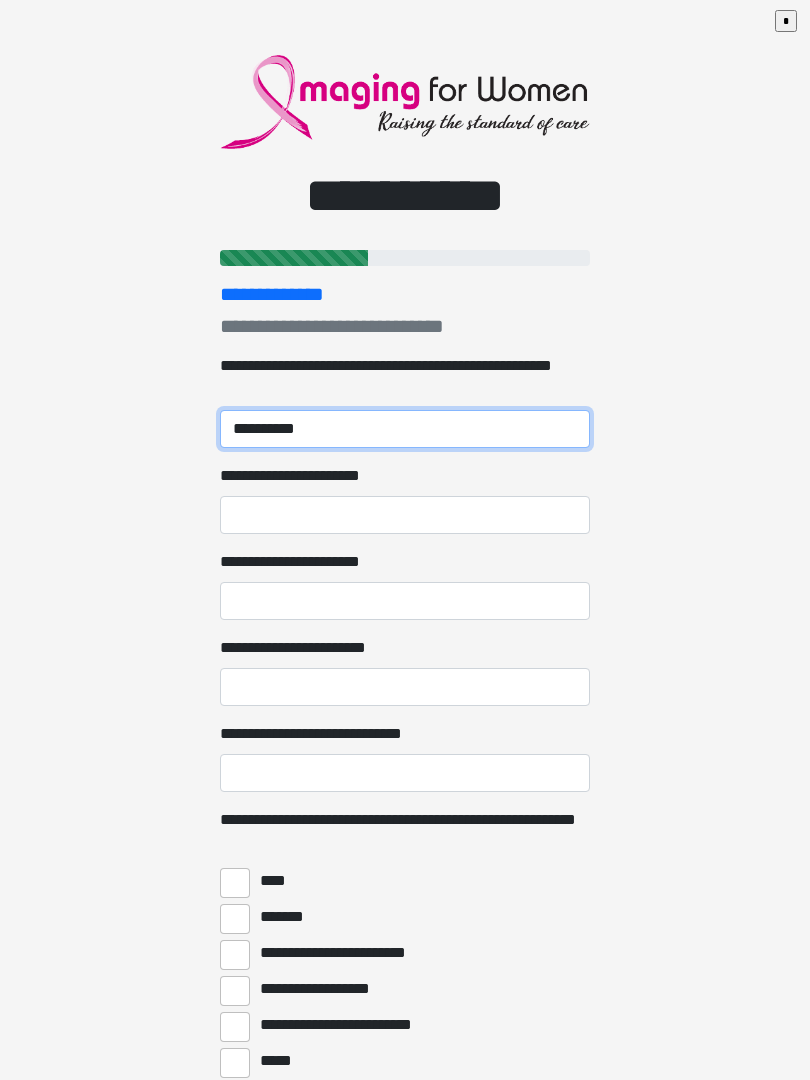 type on "**********" 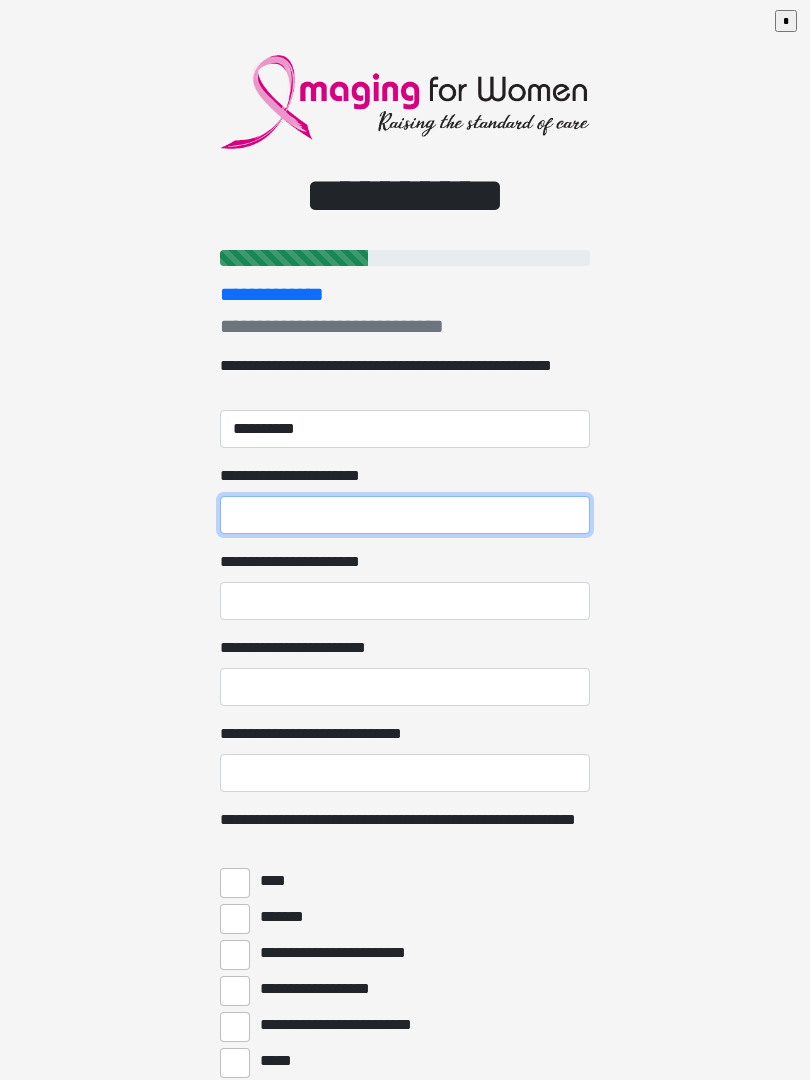 click on "**********" at bounding box center (405, 515) 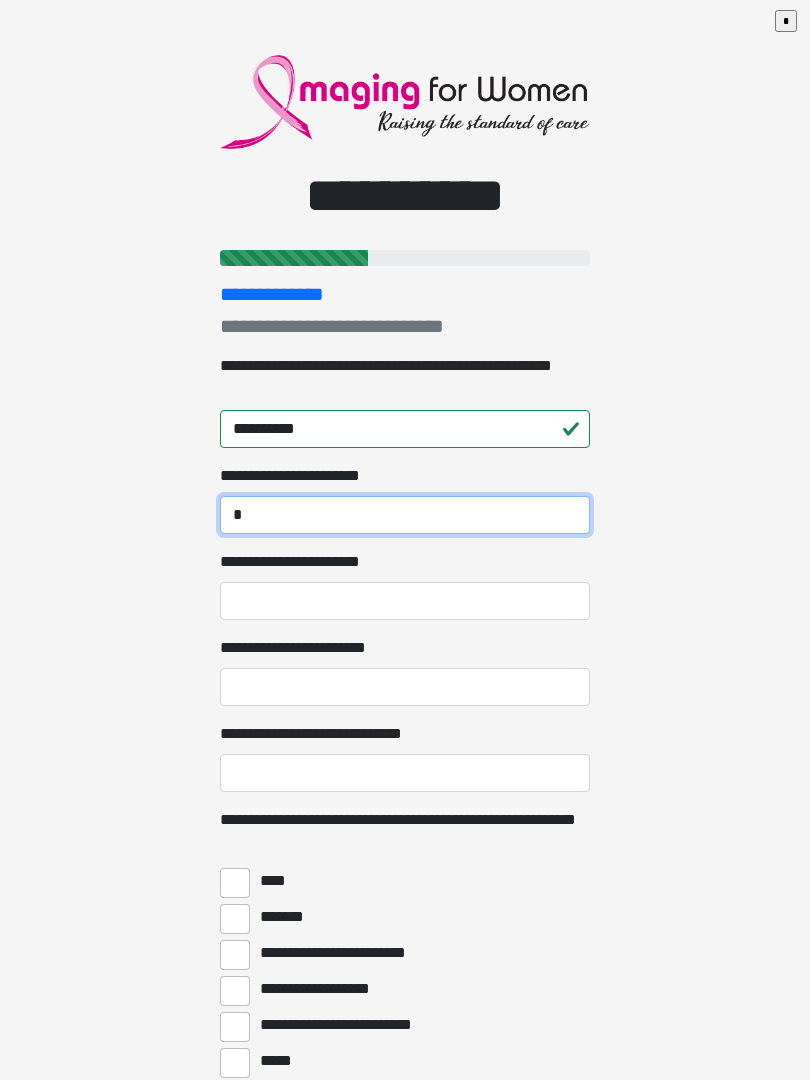 type on "*" 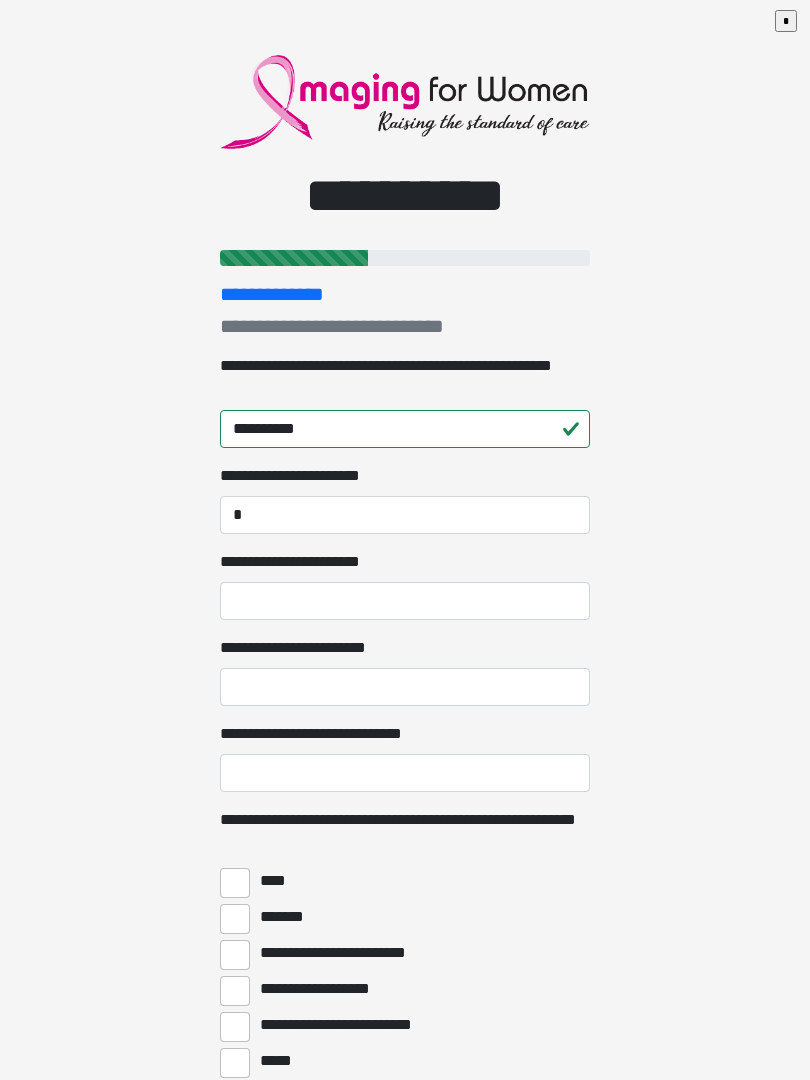 click on "**********" at bounding box center [405, 540] 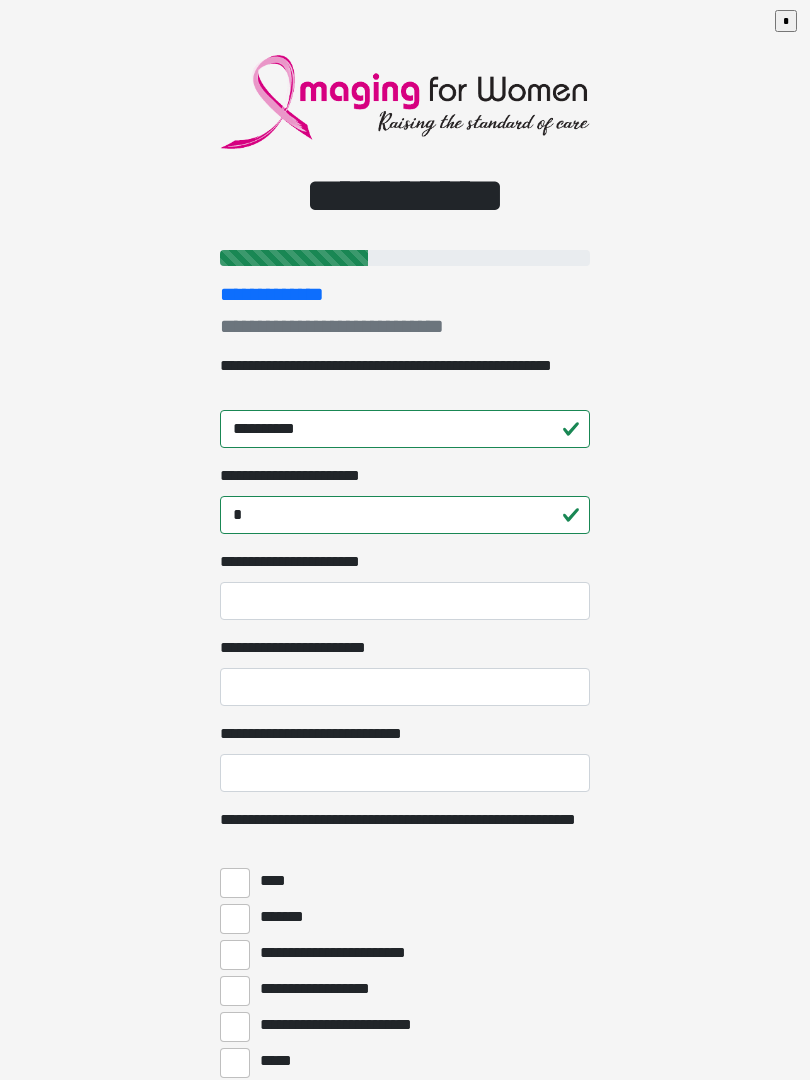 click on "**********" at bounding box center (405, 540) 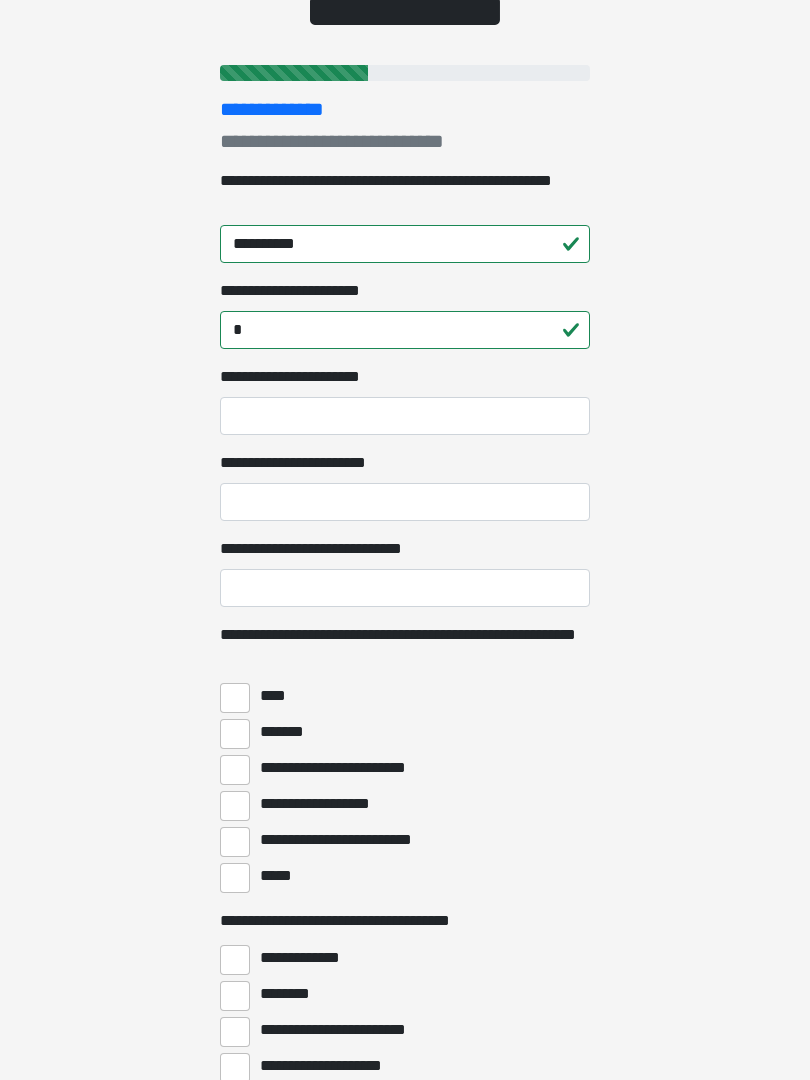 scroll, scrollTop: 197, scrollLeft: 0, axis: vertical 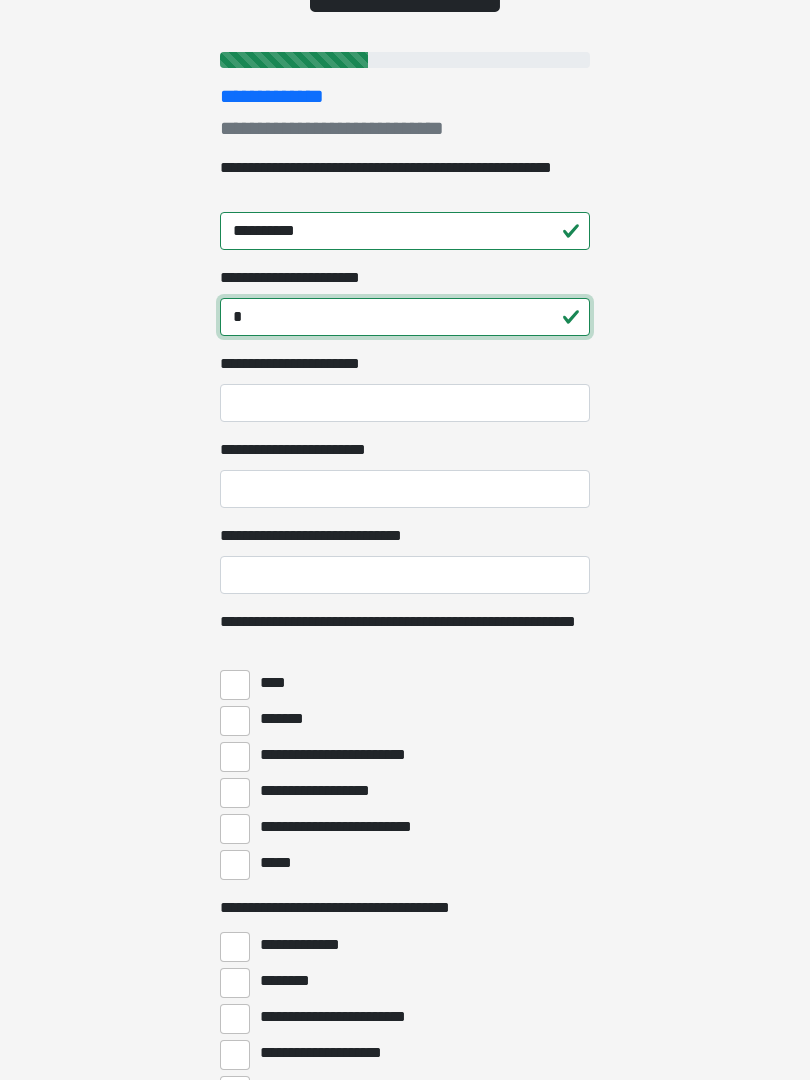 click on "*" at bounding box center (405, 318) 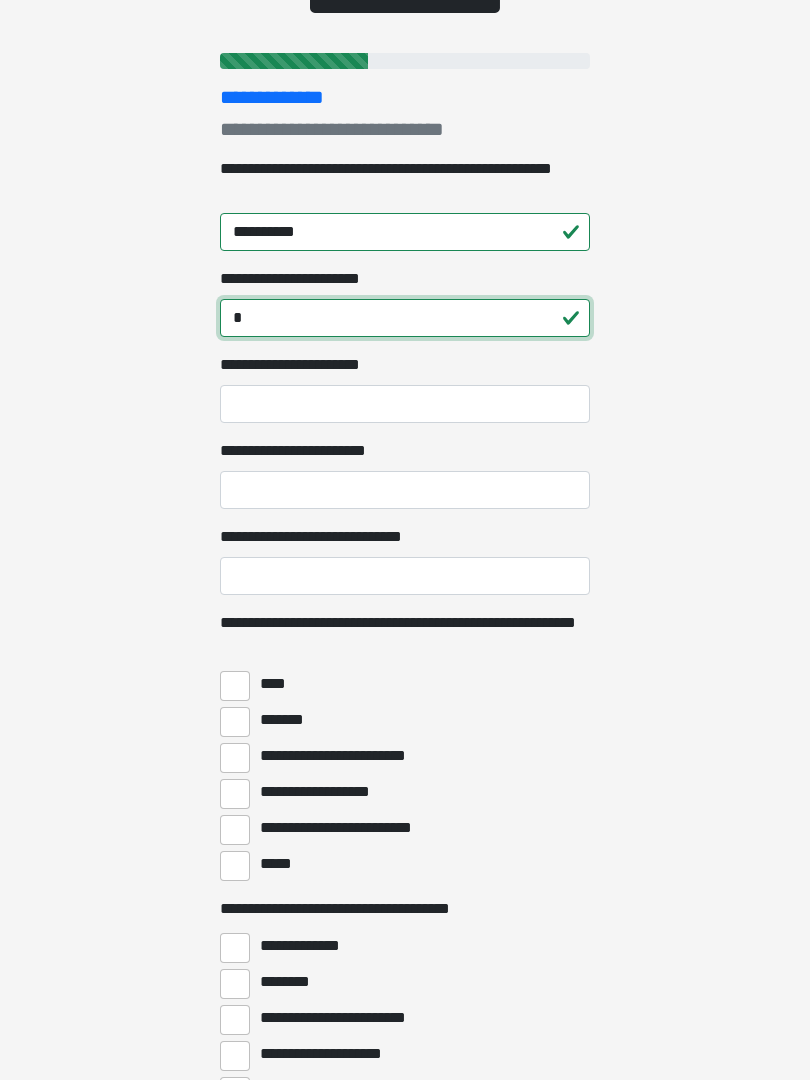 type on "*" 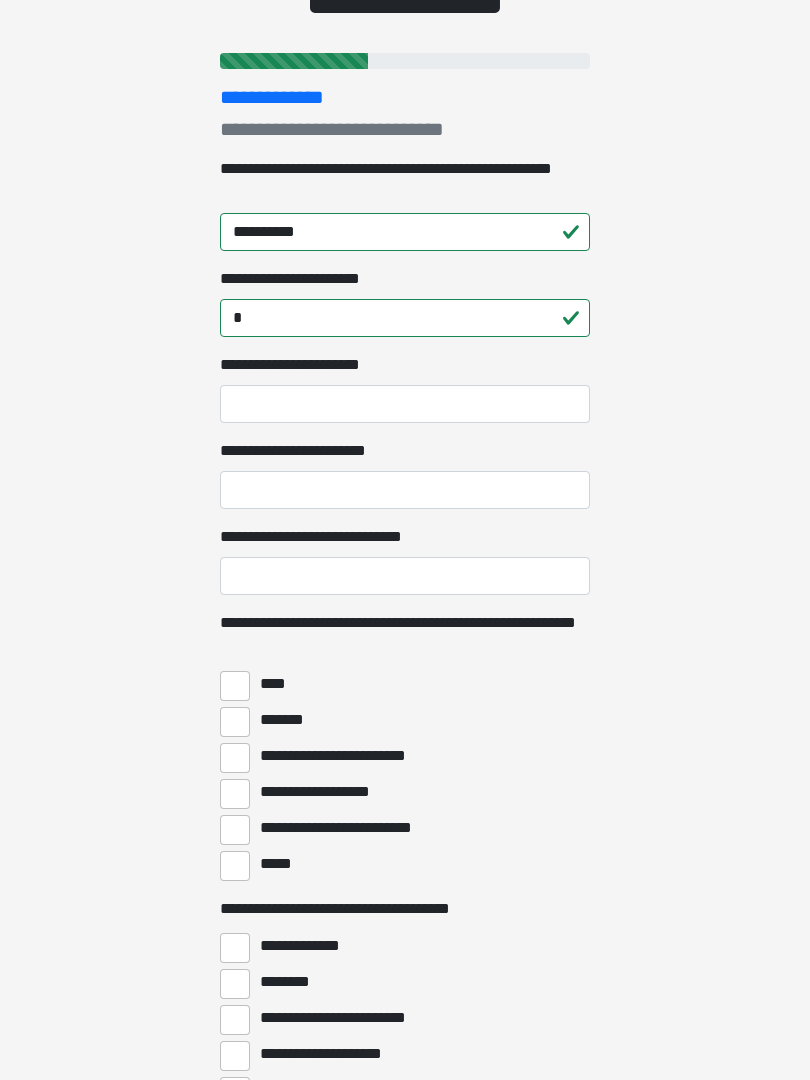 click on "**********" at bounding box center (405, 404) 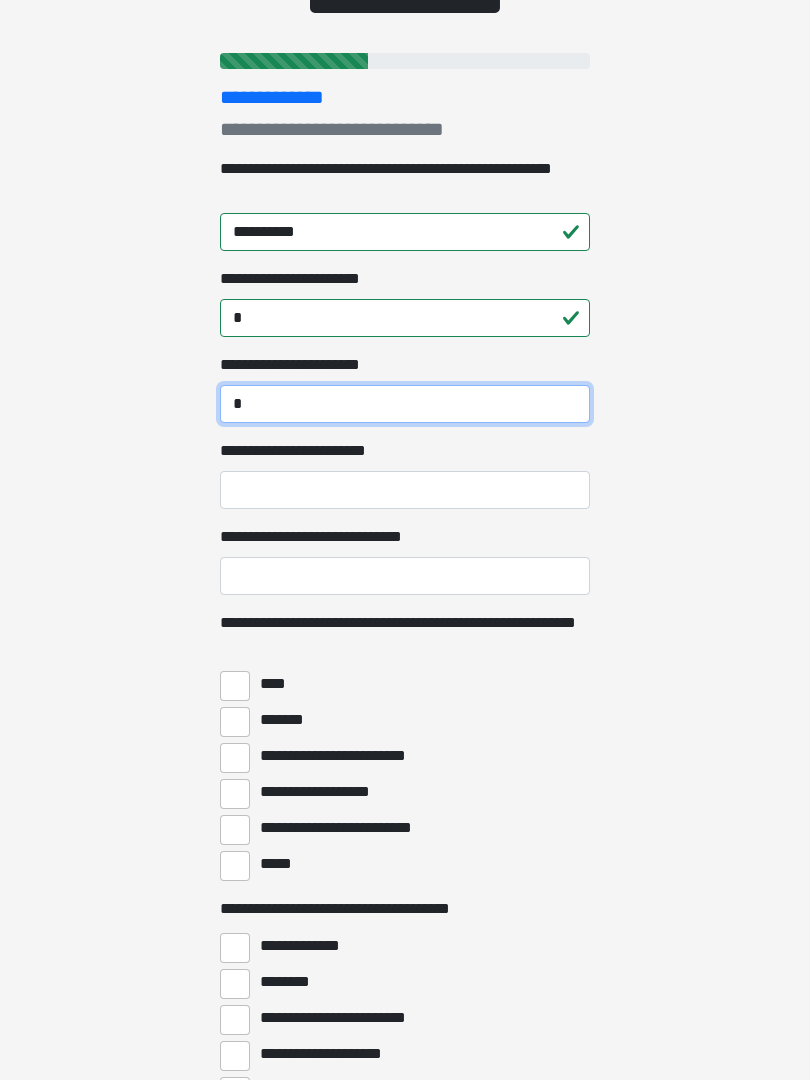 type on "*" 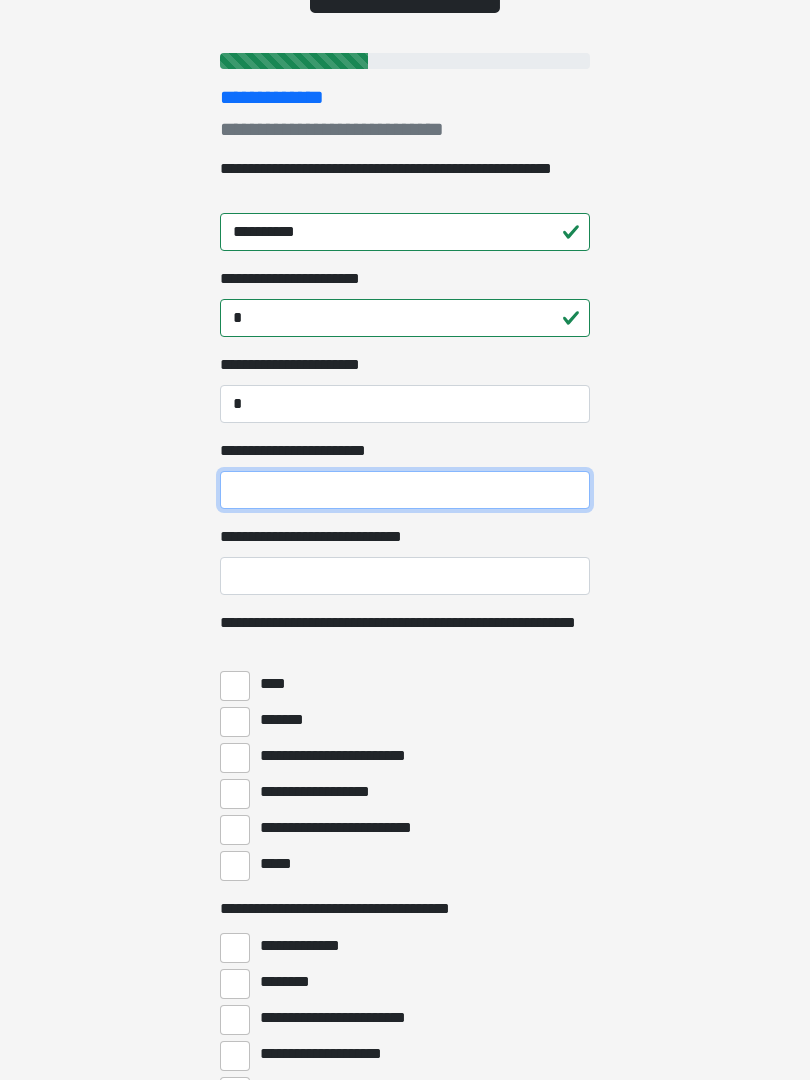 click on "**********" at bounding box center [405, 490] 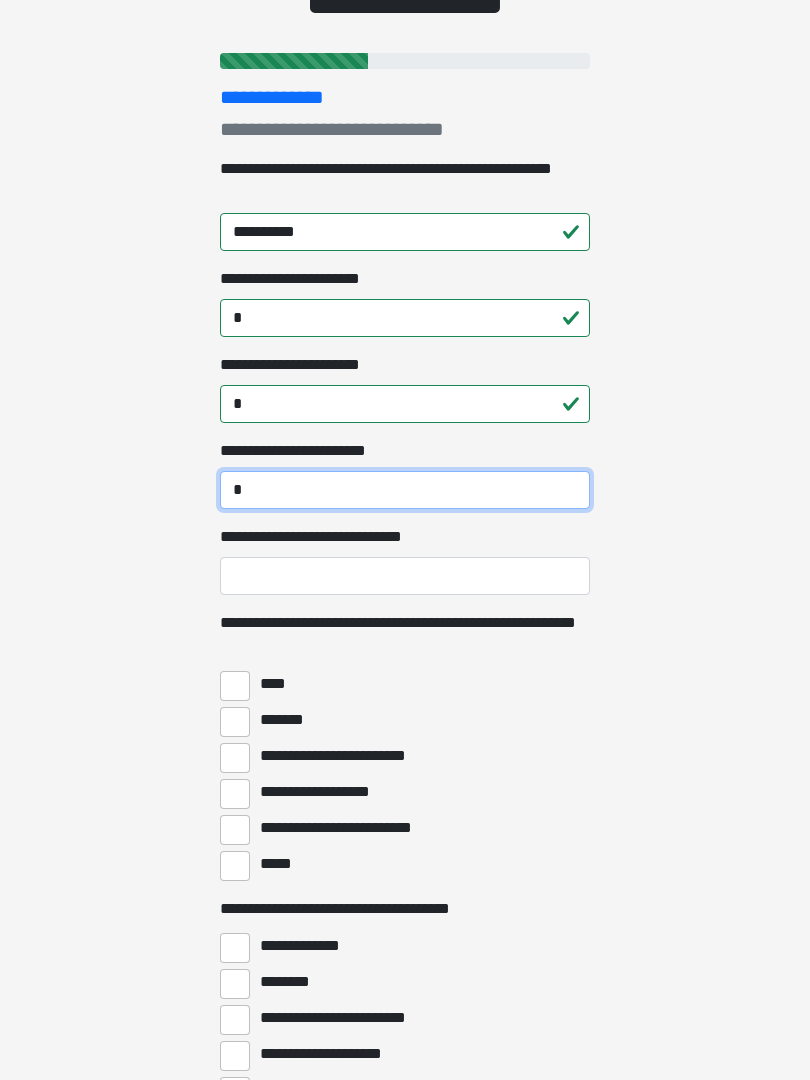 type on "*" 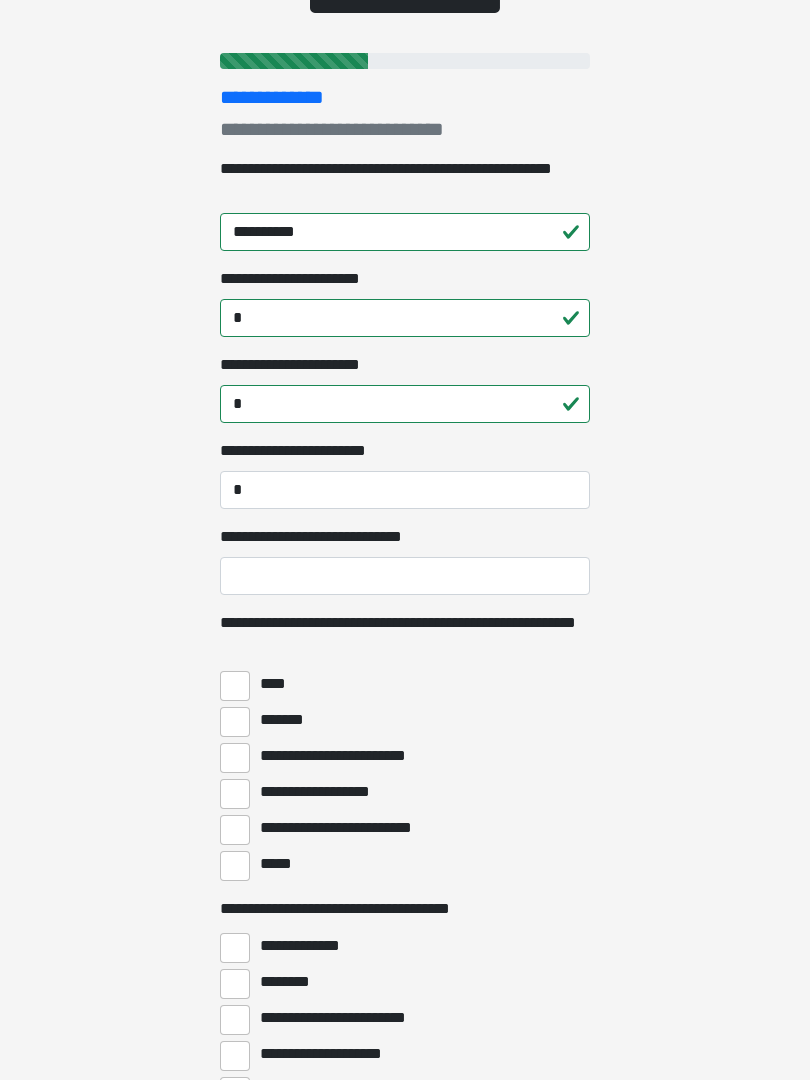 click on "**********" at bounding box center (405, 576) 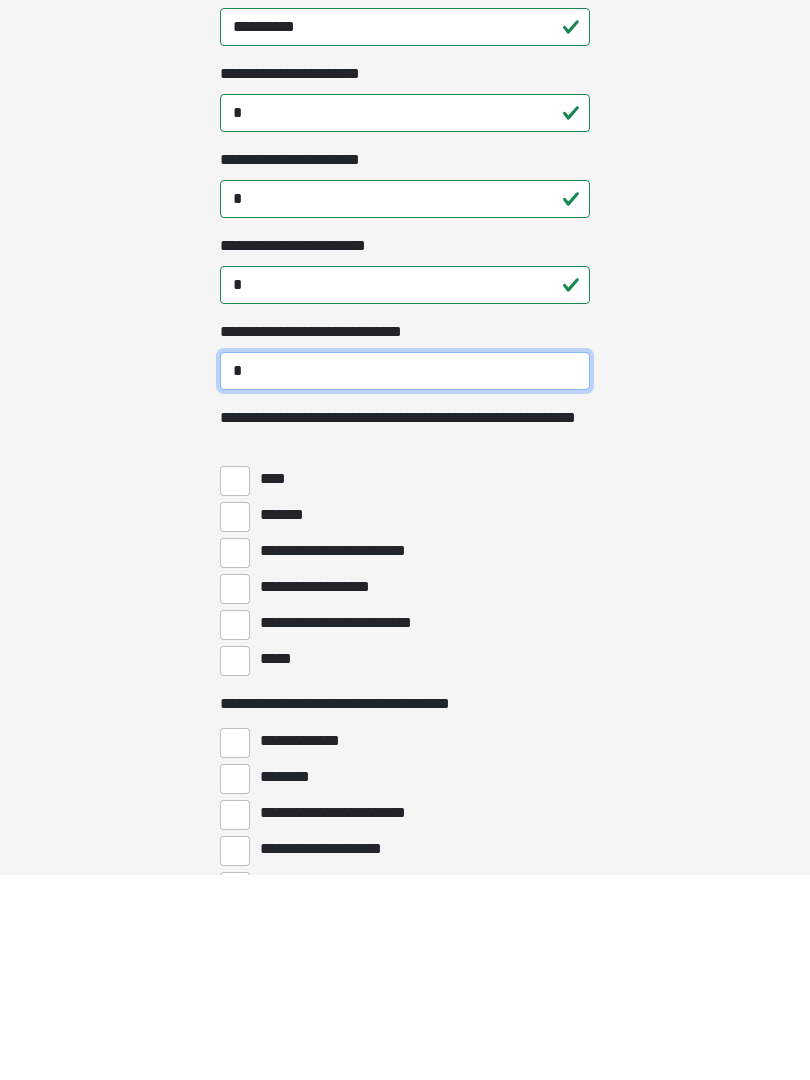 type on "*" 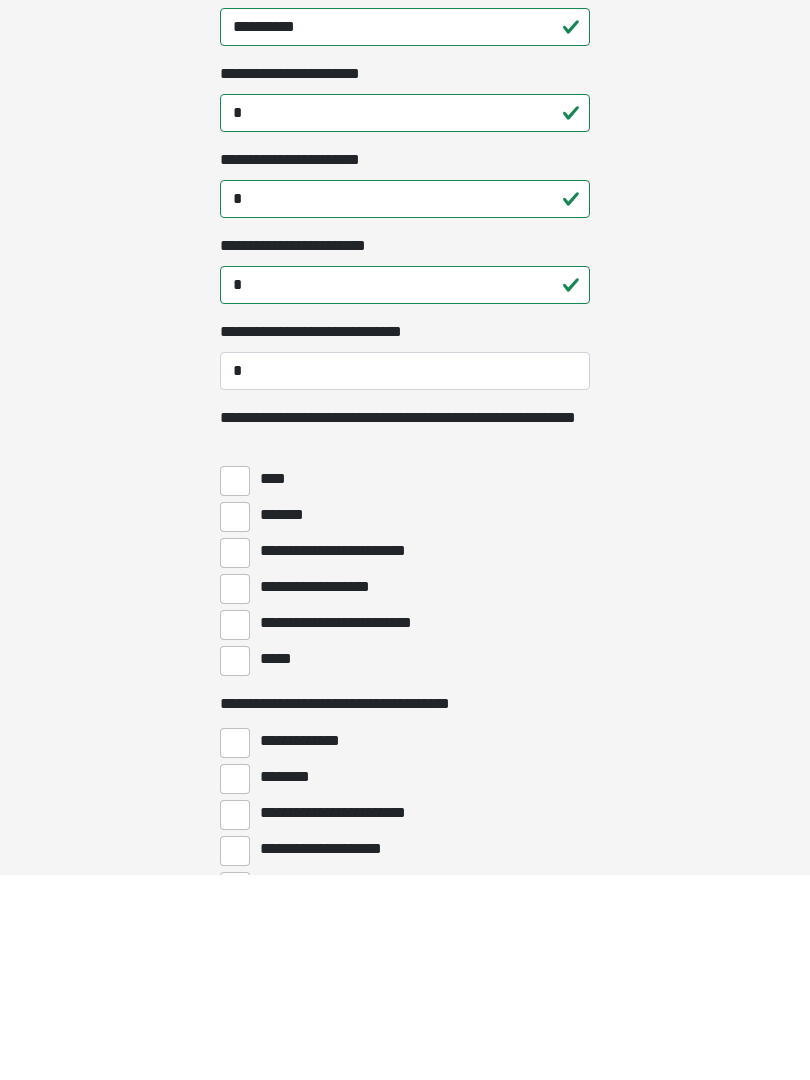 click on "****" at bounding box center [235, 686] 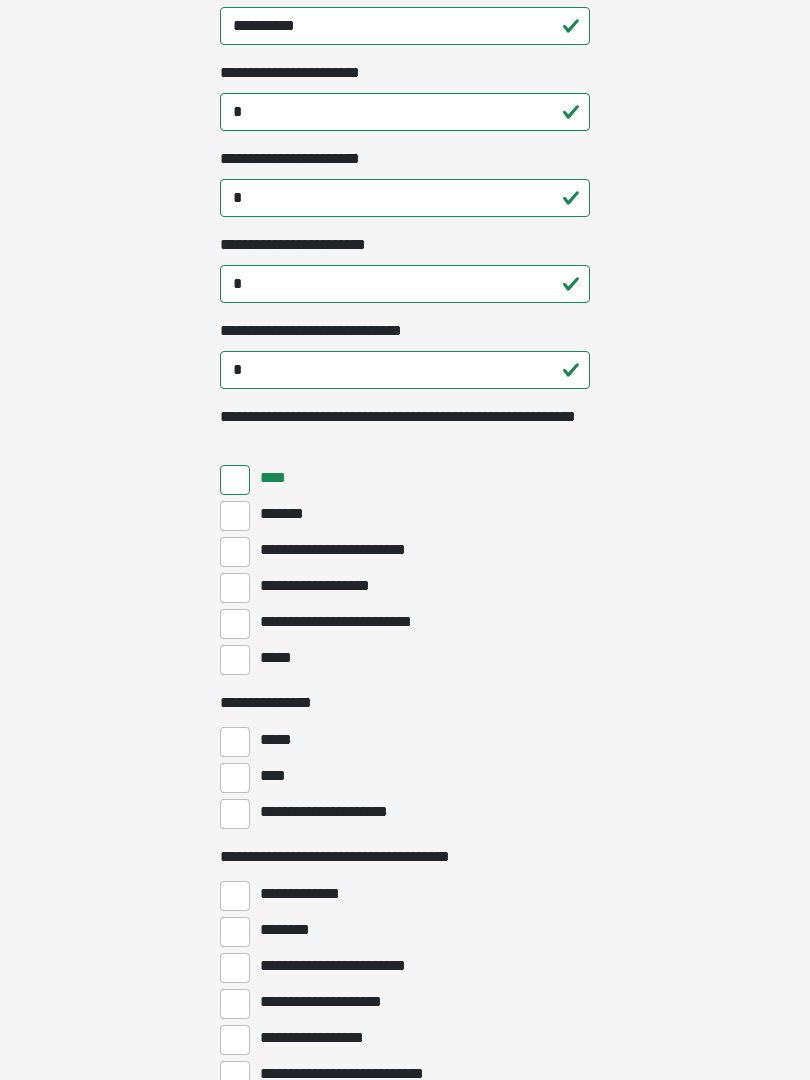 click on "*******" at bounding box center (235, 516) 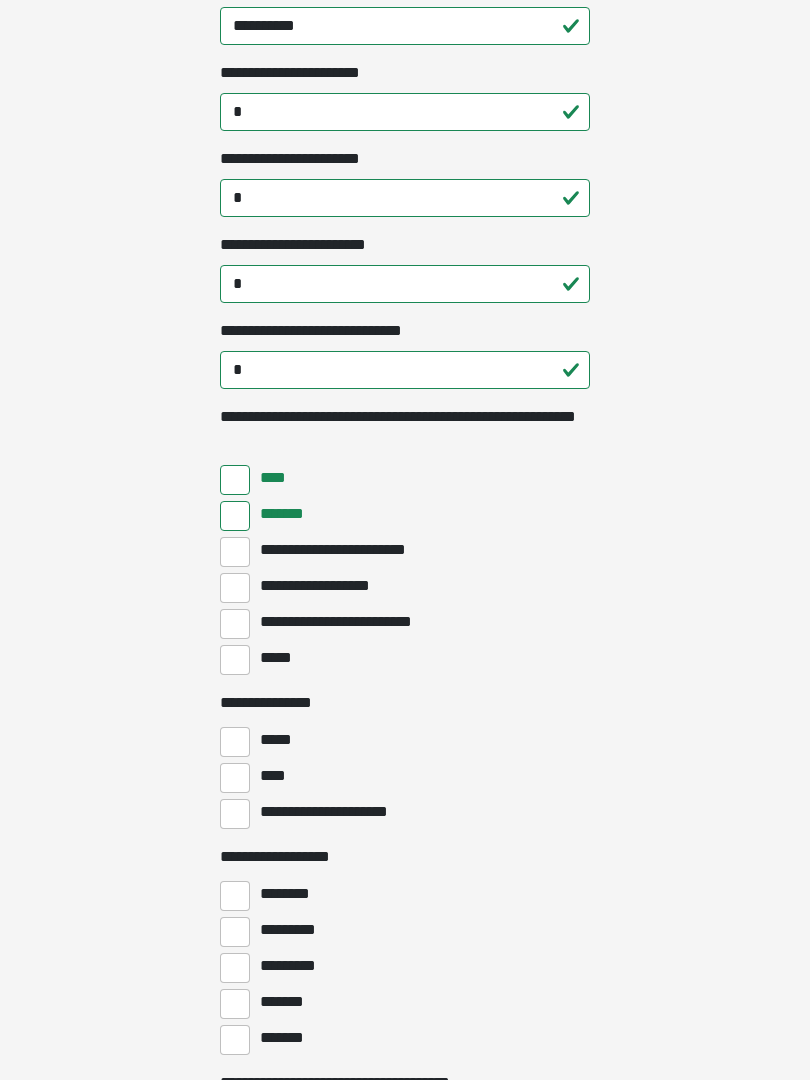 click on "*****" at bounding box center (235, 660) 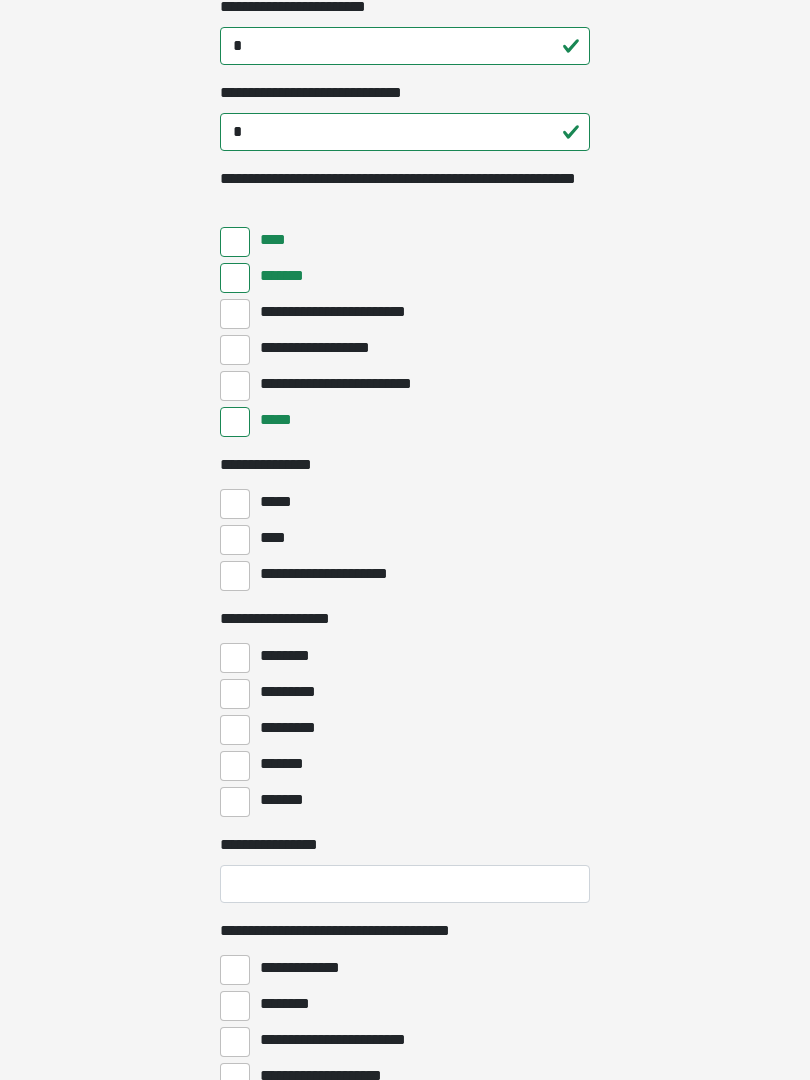scroll, scrollTop: 634, scrollLeft: 0, axis: vertical 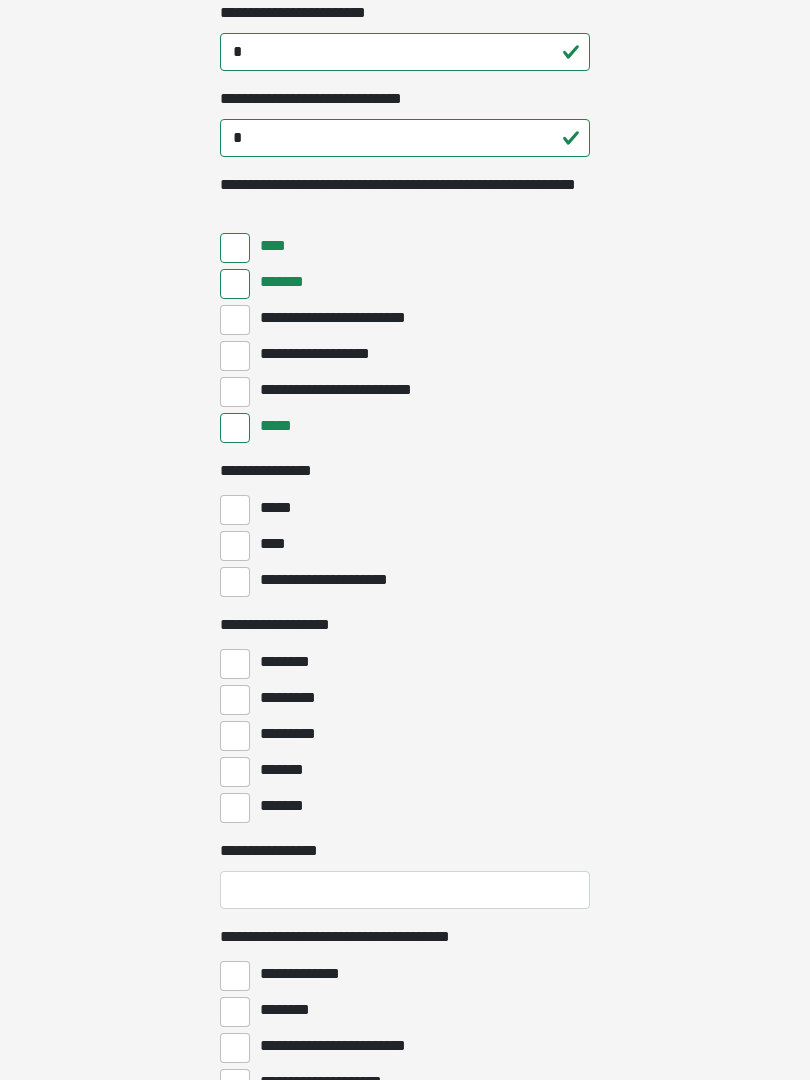 click on "*****" at bounding box center [235, 511] 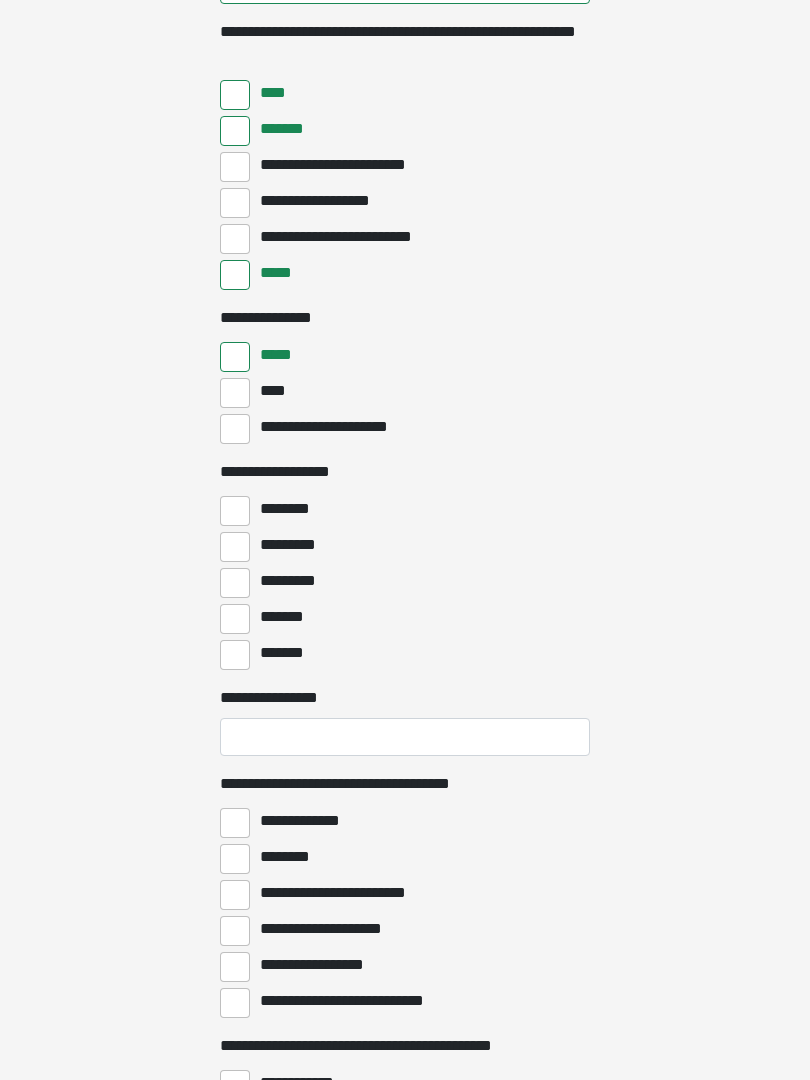scroll, scrollTop: 787, scrollLeft: 0, axis: vertical 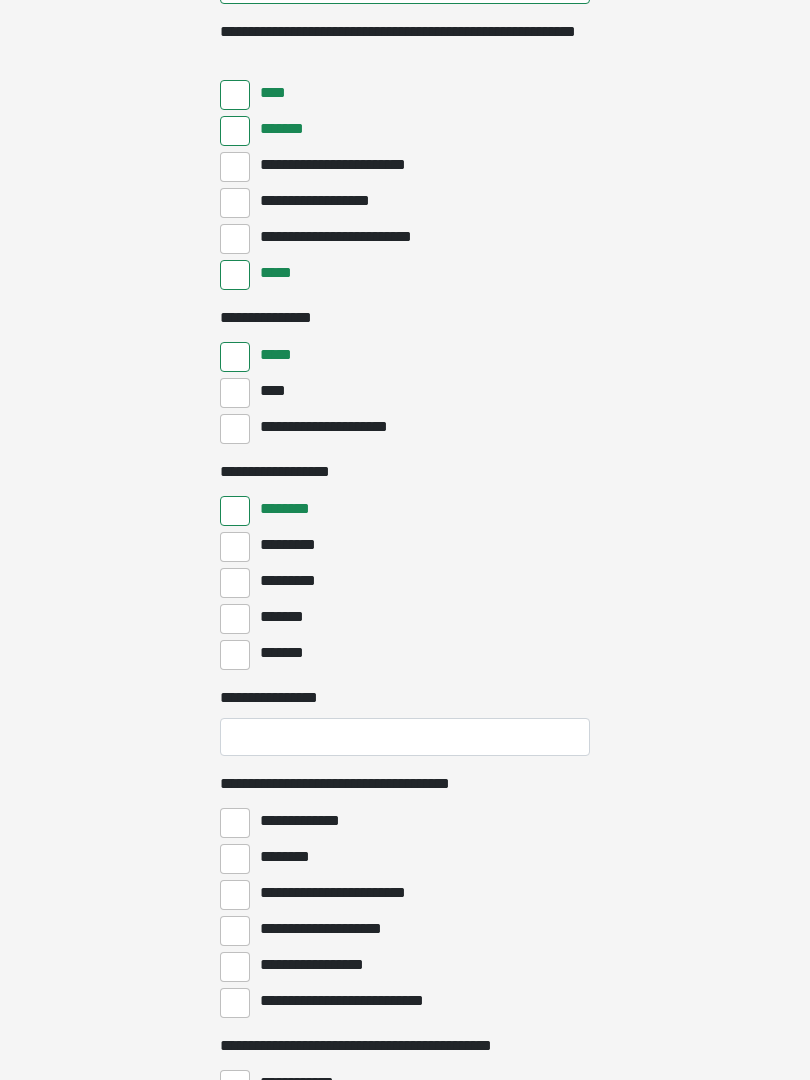 click on "*********" at bounding box center [235, 547] 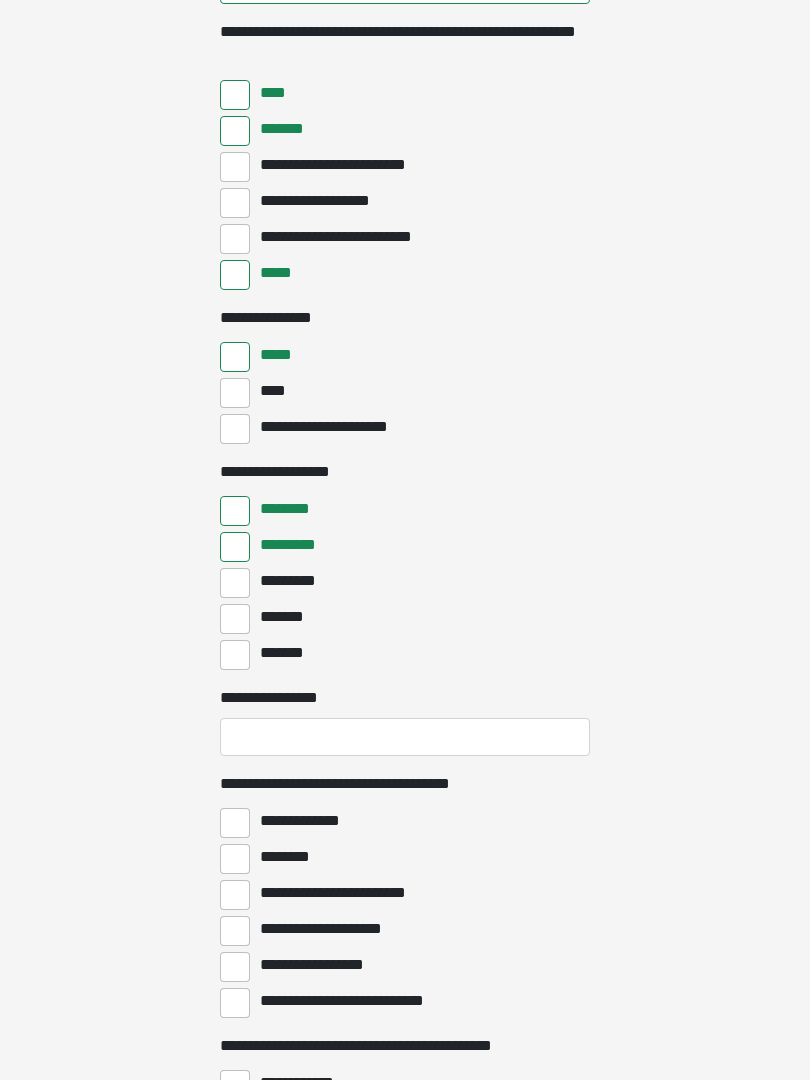 click on "*******" at bounding box center [235, 619] 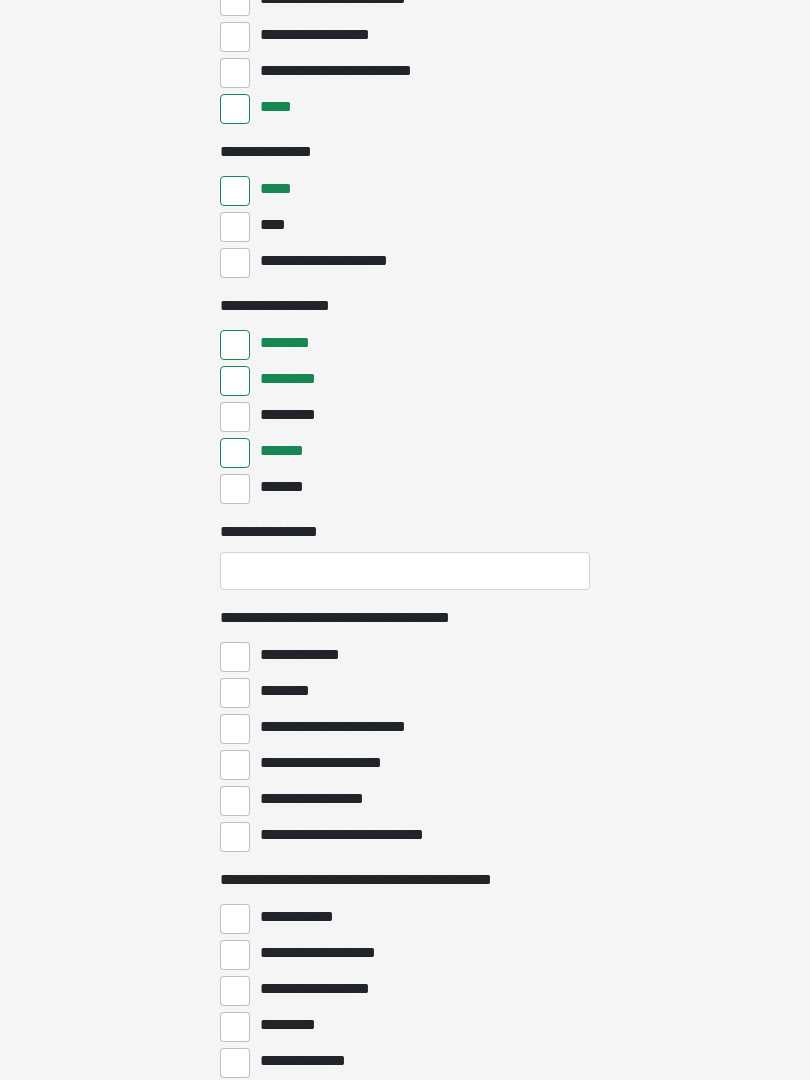 scroll, scrollTop: 968, scrollLeft: 0, axis: vertical 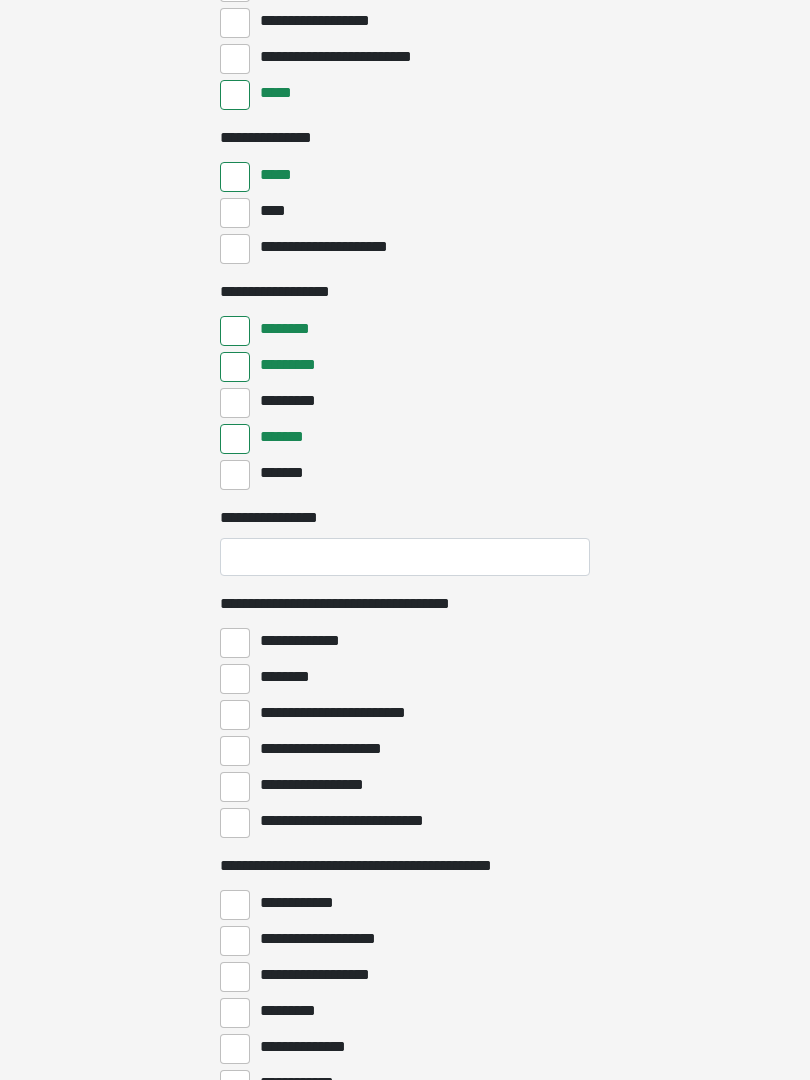 click on "**********" at bounding box center [405, 557] 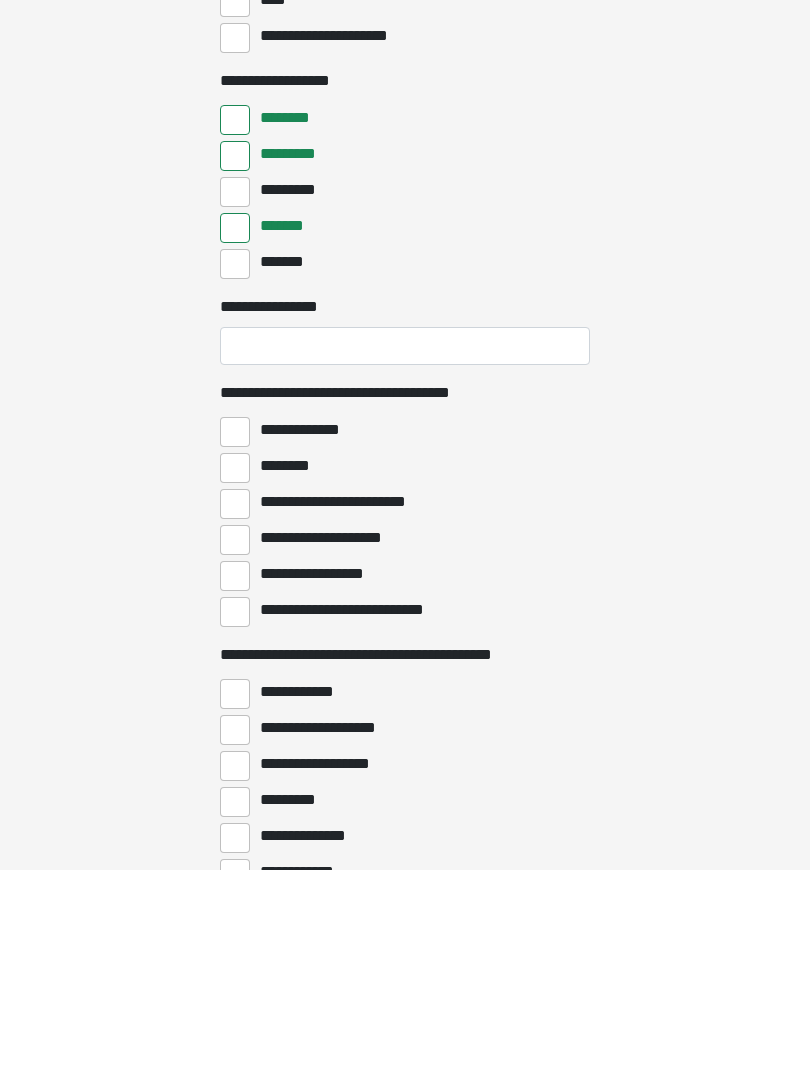 click on "**********" at bounding box center [235, 643] 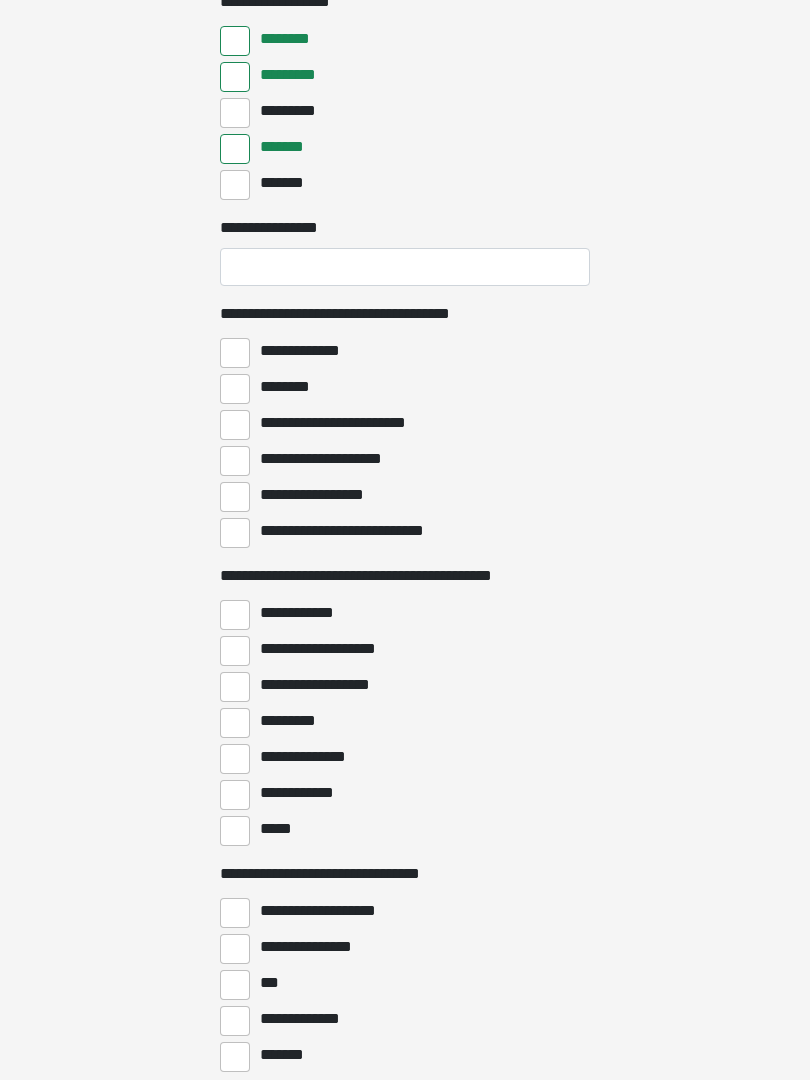 click on "**********" at bounding box center [235, 616] 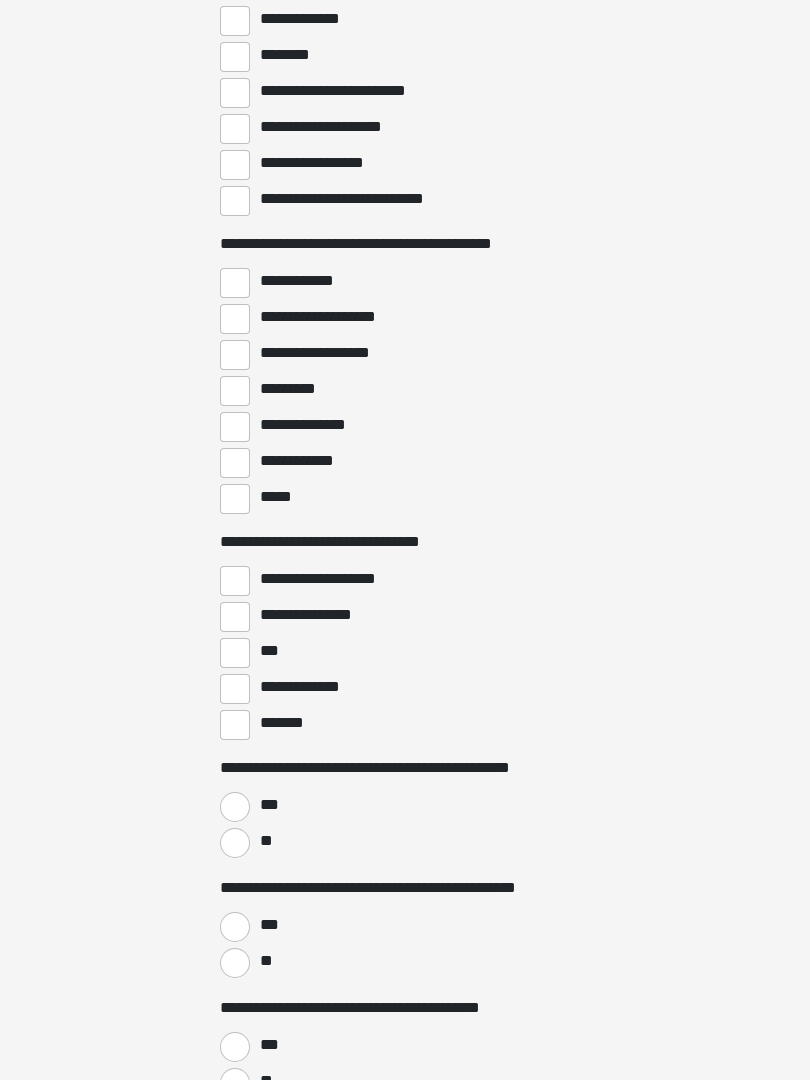 scroll, scrollTop: 1590, scrollLeft: 0, axis: vertical 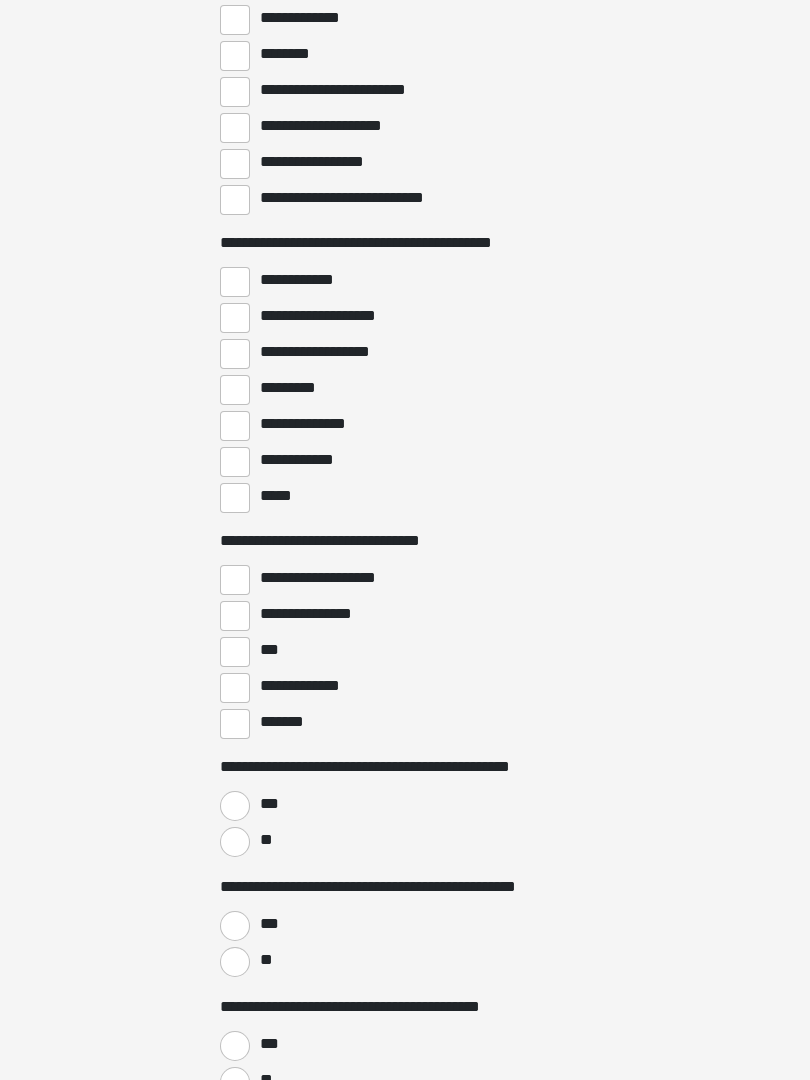 click on "**********" at bounding box center (405, 635) 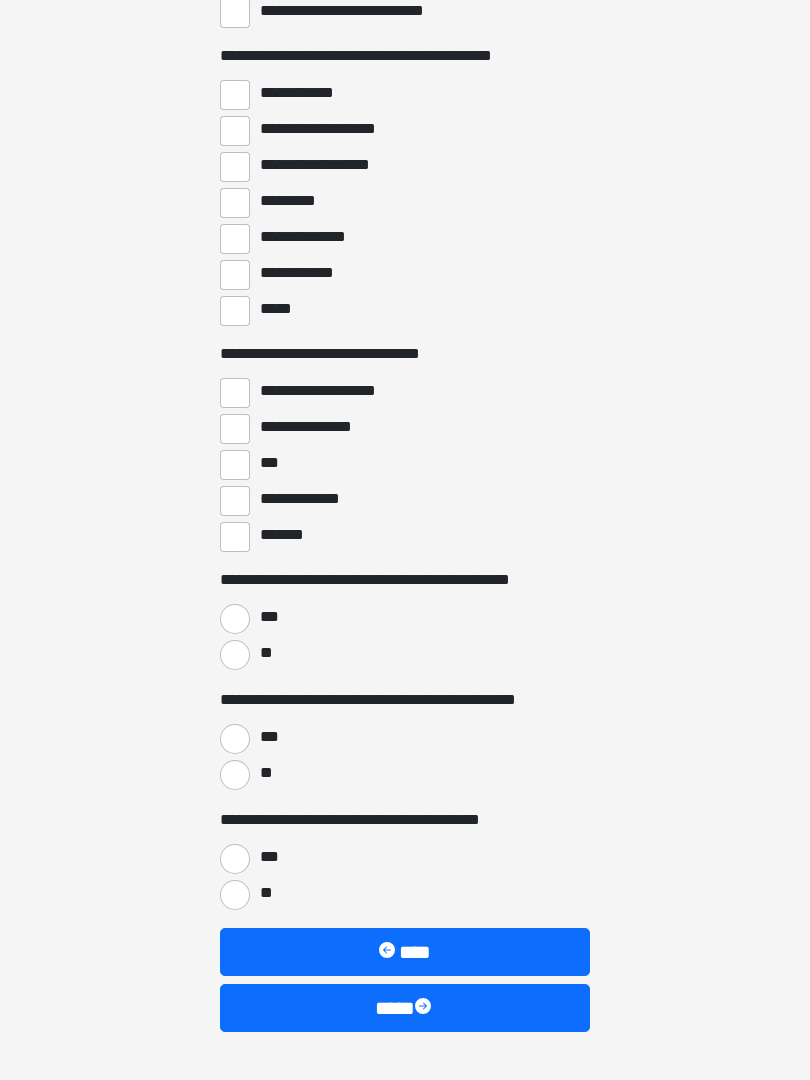 scroll, scrollTop: 1776, scrollLeft: 0, axis: vertical 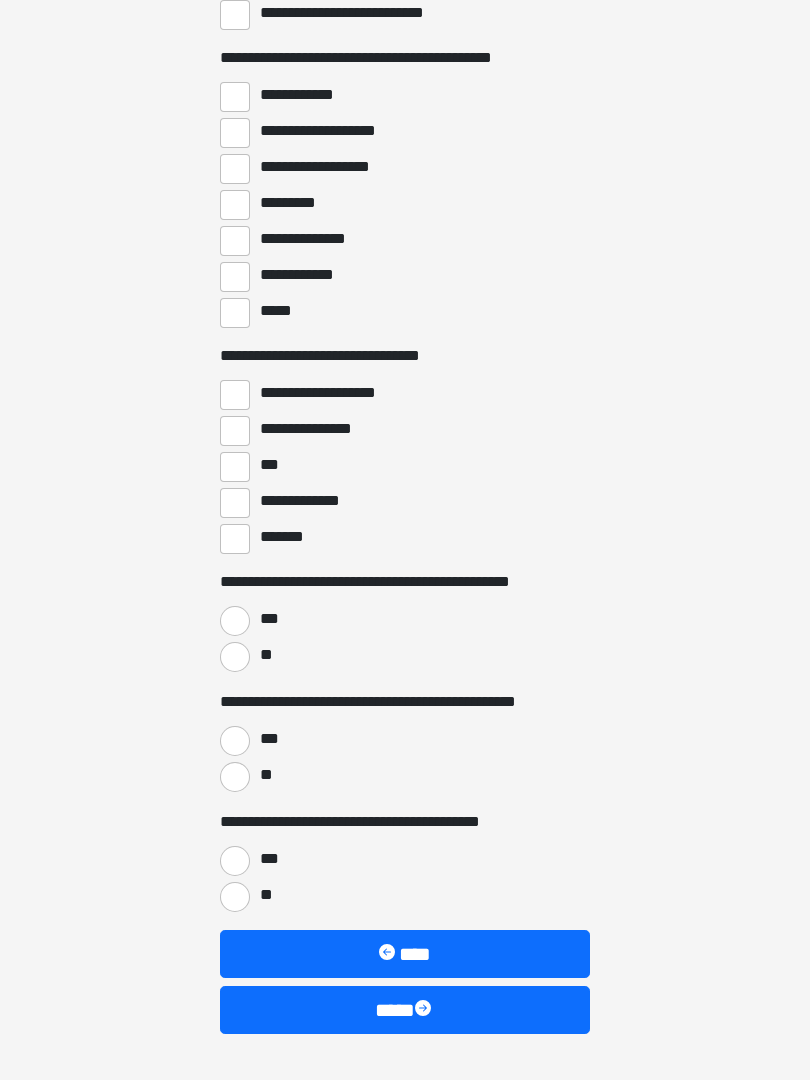 click on "***" at bounding box center (235, 621) 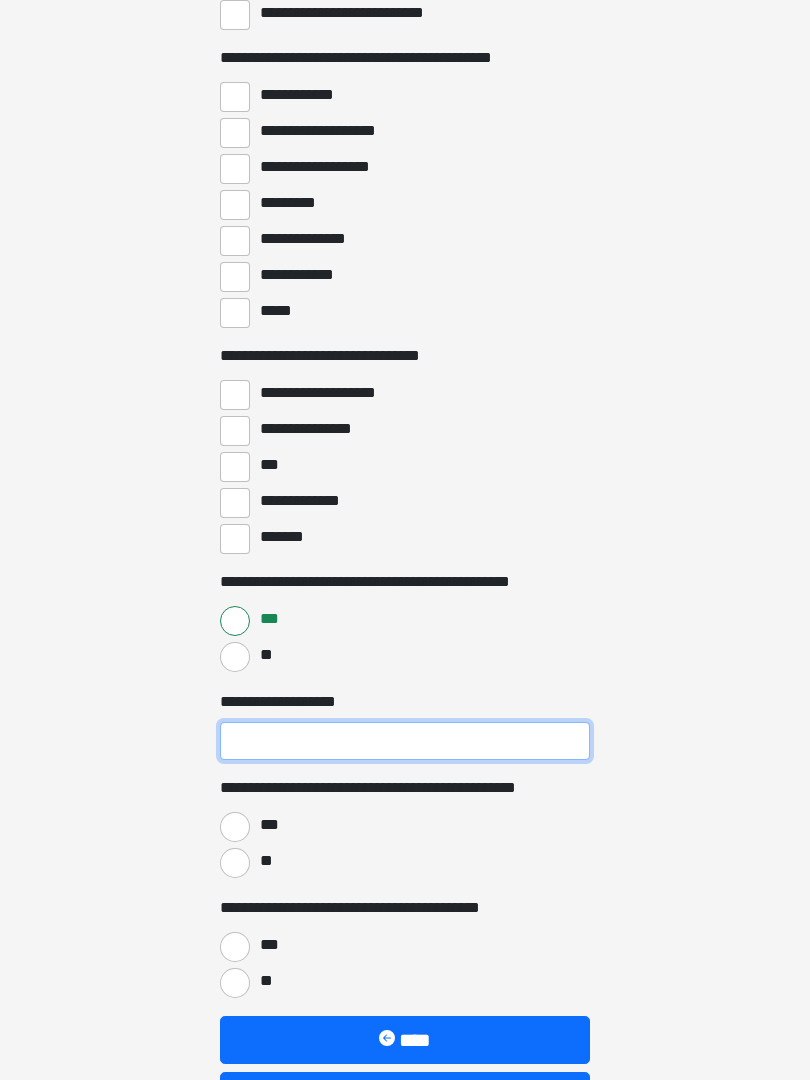 click on "**********" at bounding box center [405, 741] 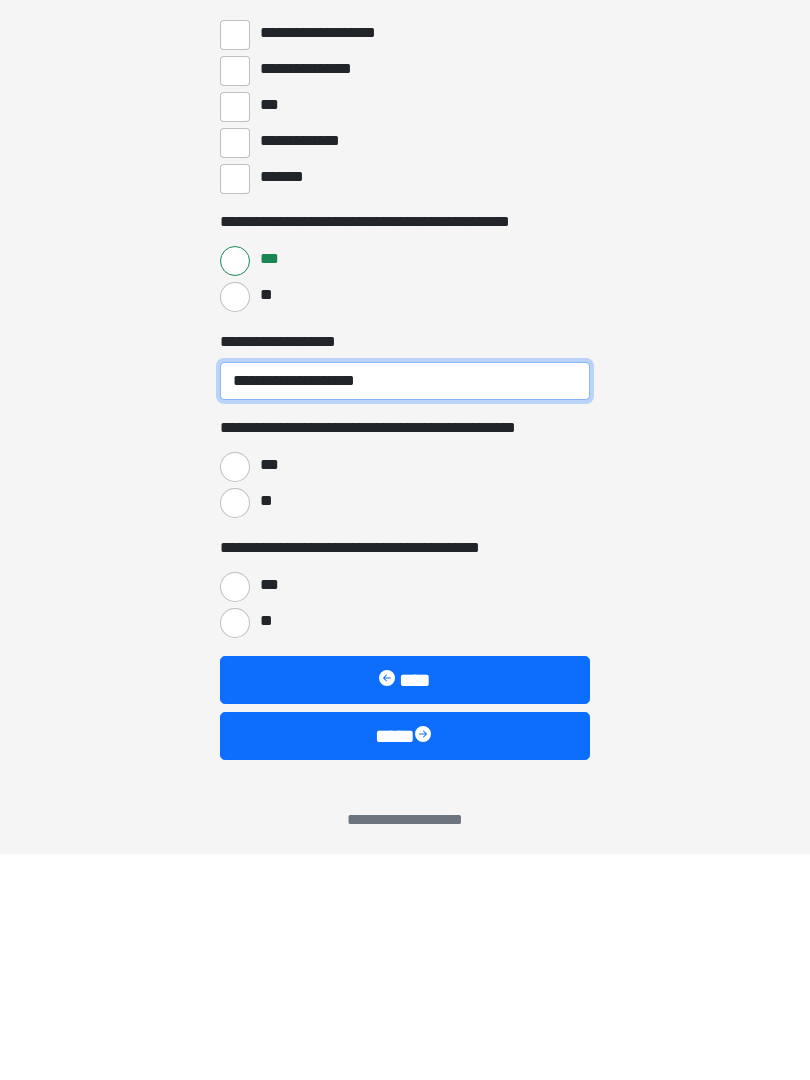 scroll, scrollTop: 1919, scrollLeft: 0, axis: vertical 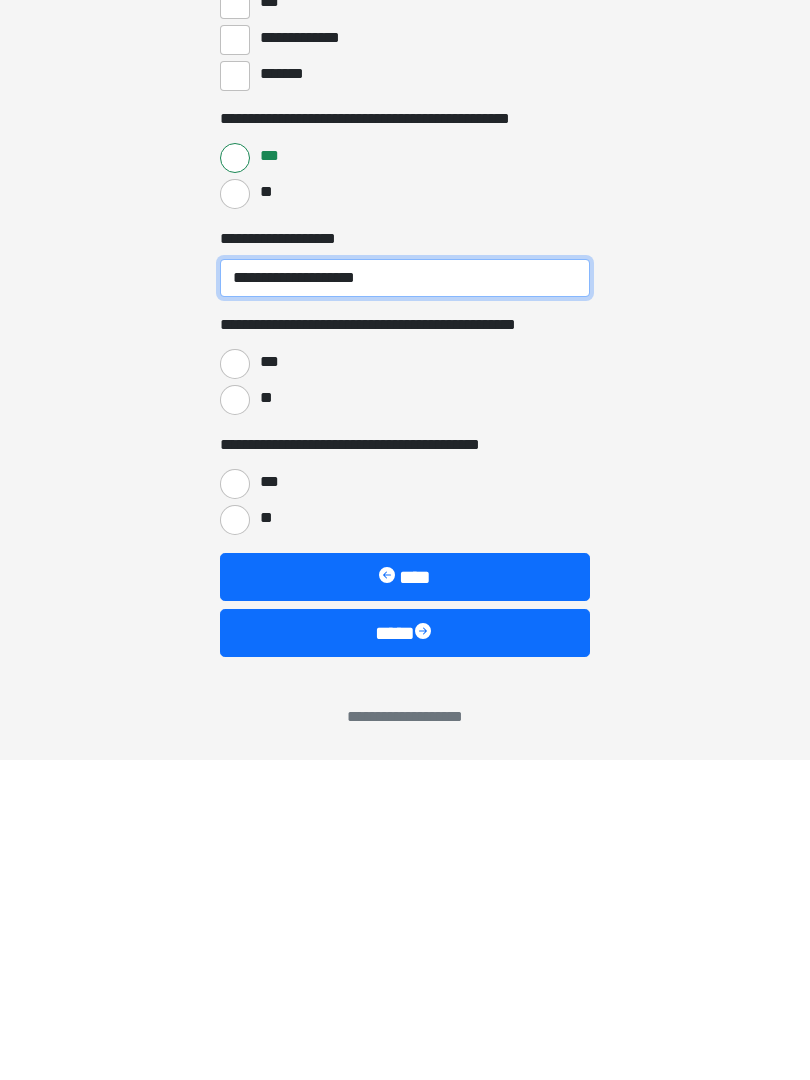 type on "**********" 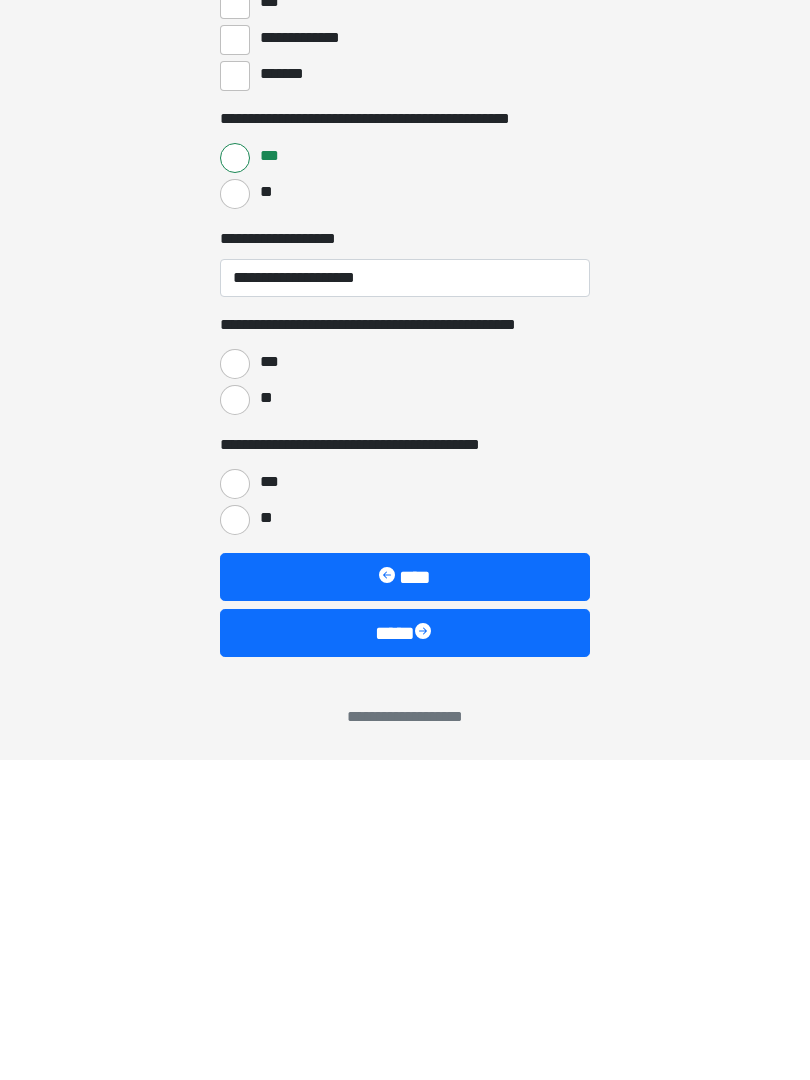click on "**" at bounding box center [235, 720] 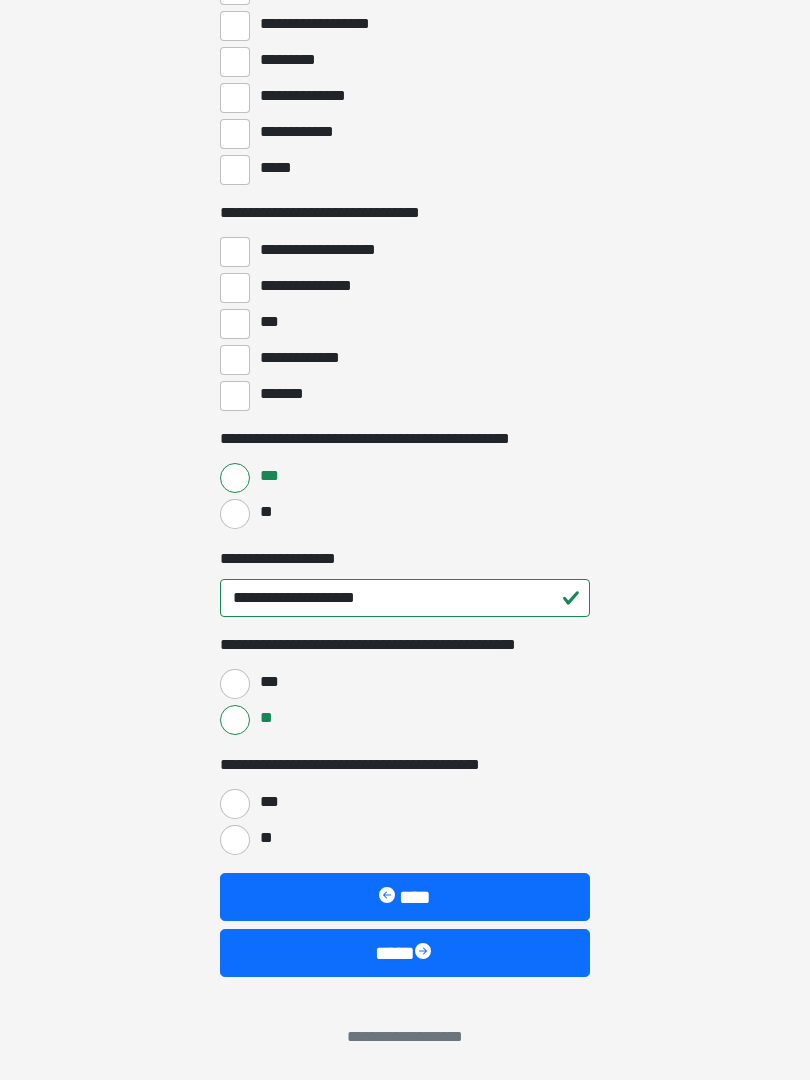 click on "**" at bounding box center [235, 840] 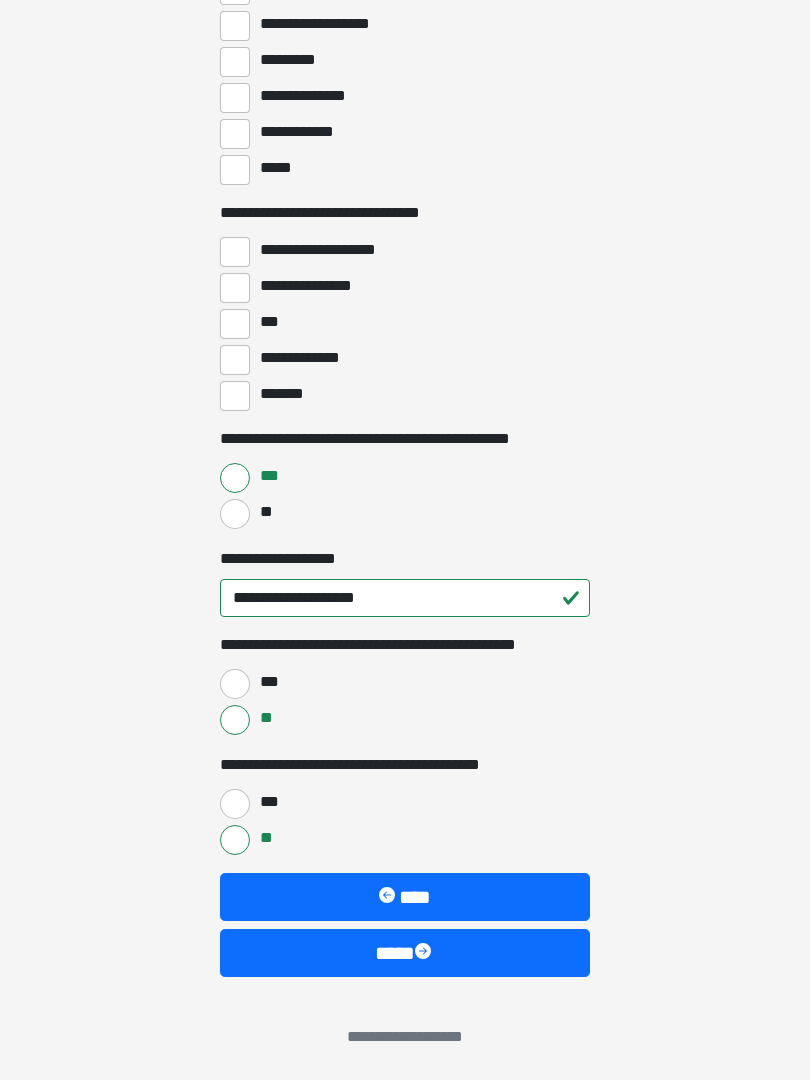 click on "****" at bounding box center (405, 953) 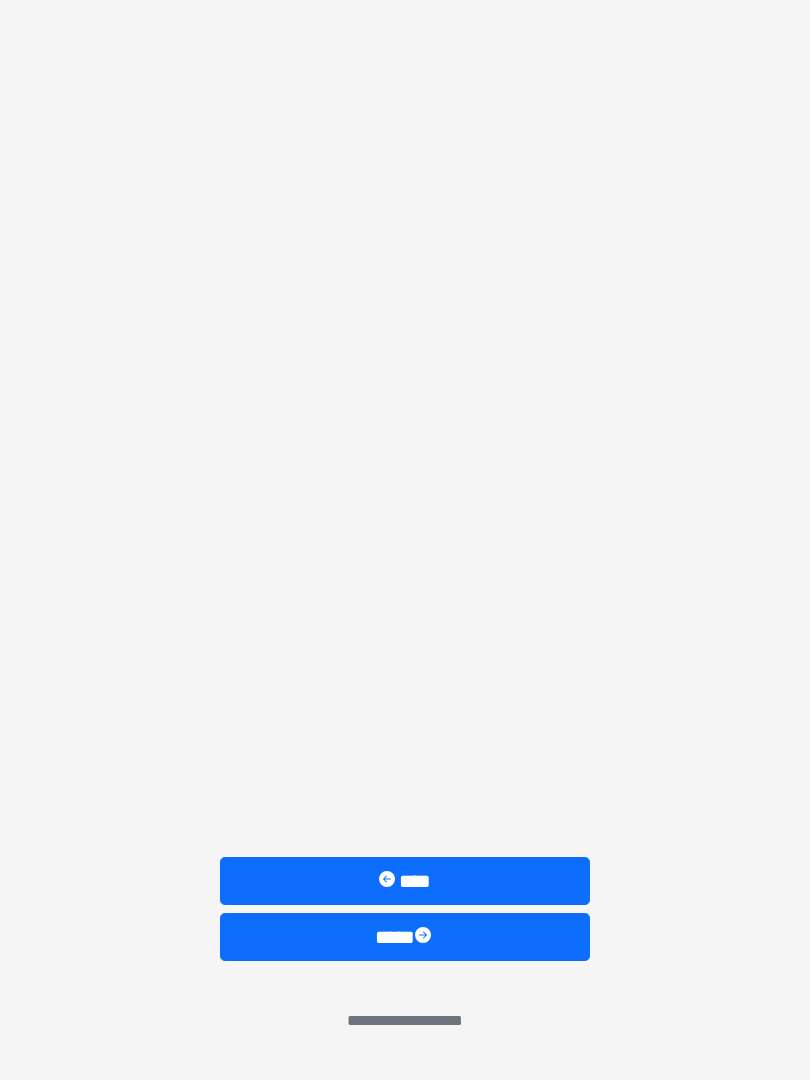scroll, scrollTop: 0, scrollLeft: 0, axis: both 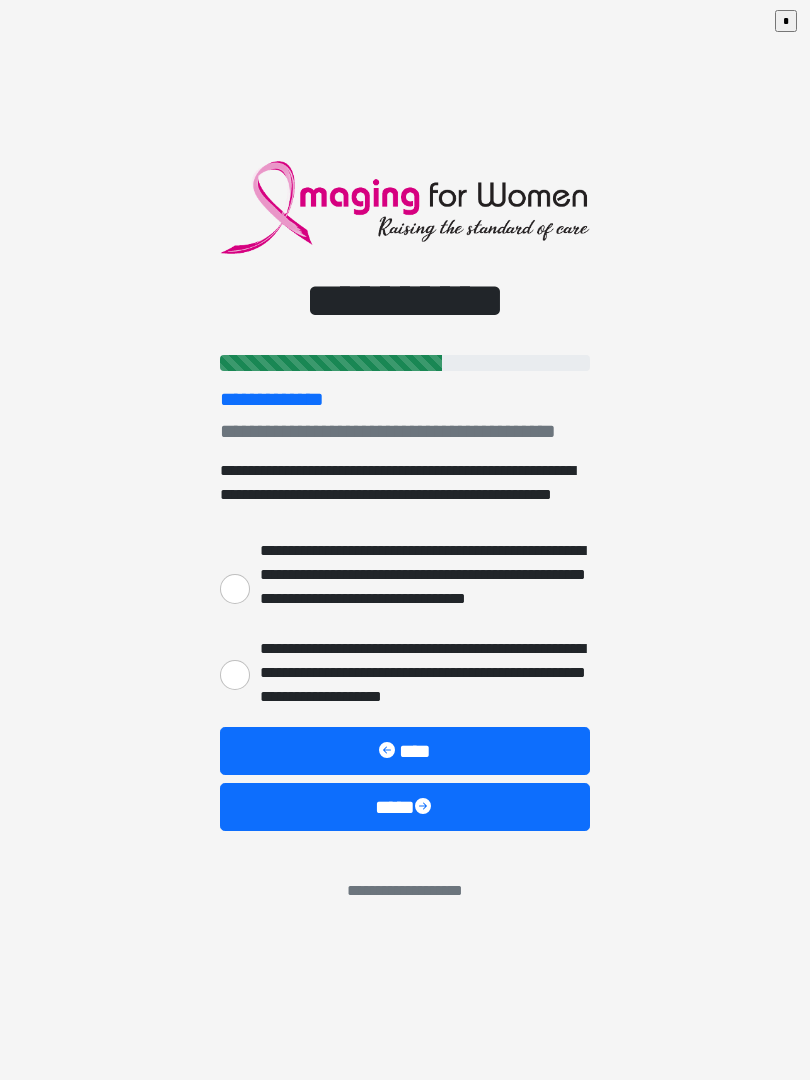 click on "**********" at bounding box center (235, 589) 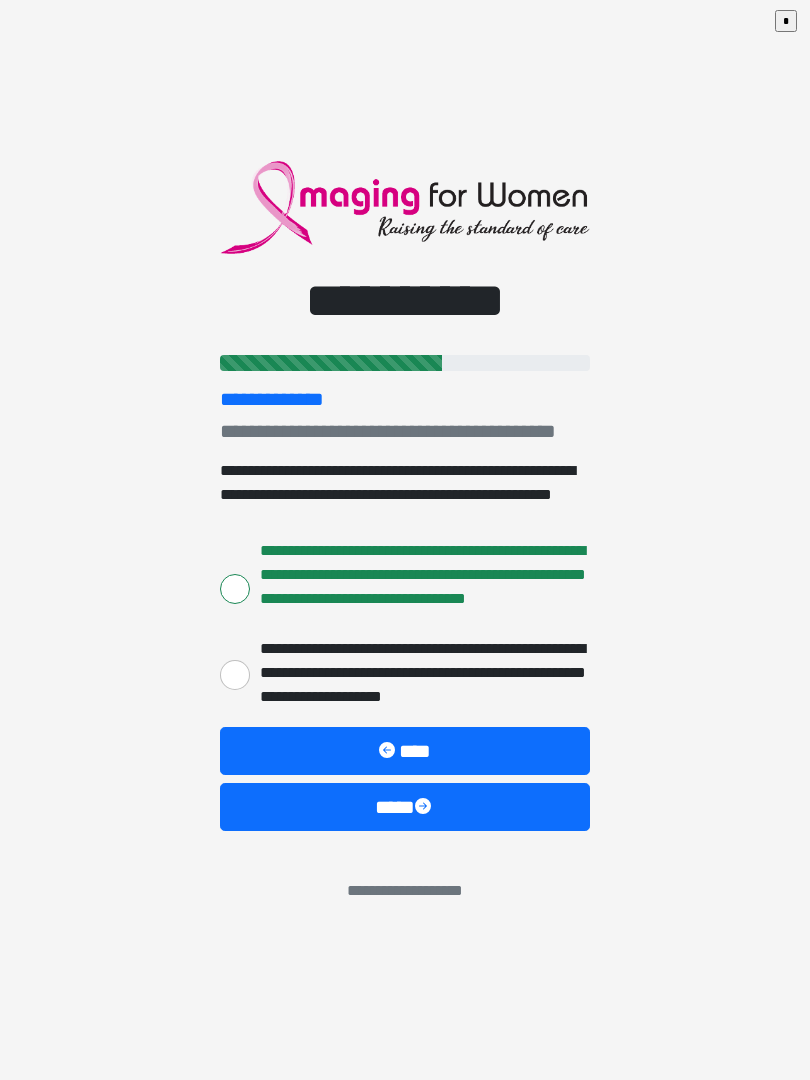 click on "****" at bounding box center [405, 807] 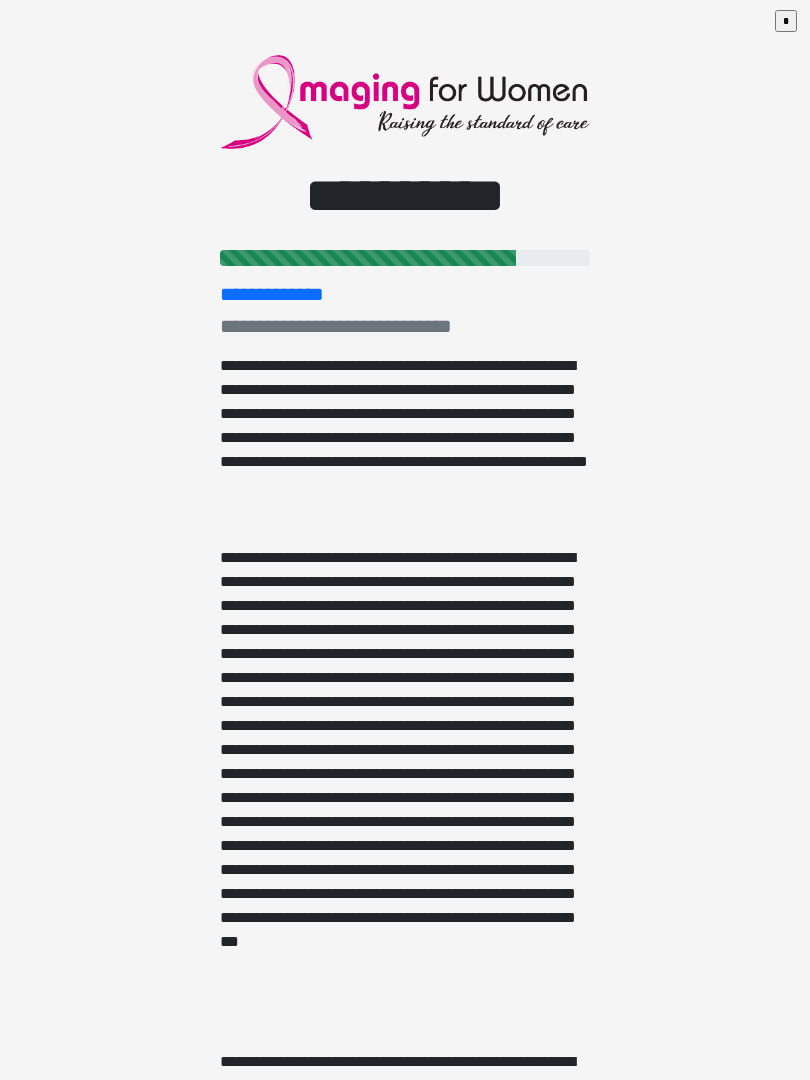 click on "**********" at bounding box center [405, 786] 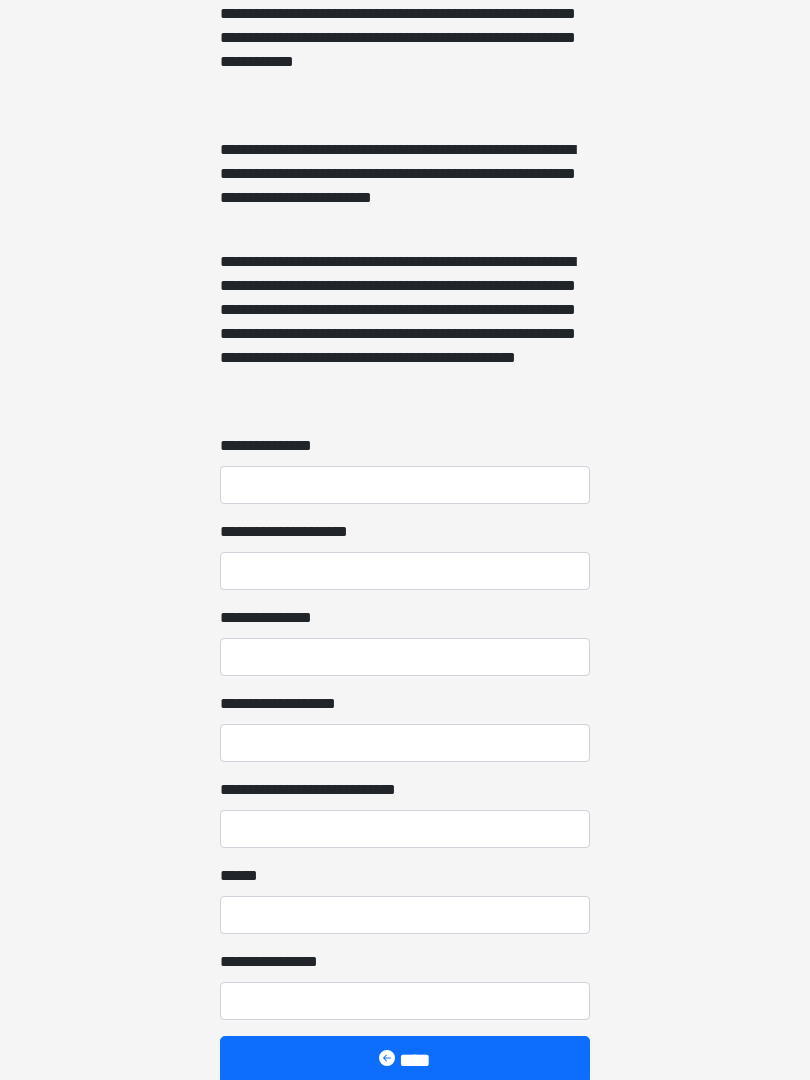 scroll, scrollTop: 1311, scrollLeft: 0, axis: vertical 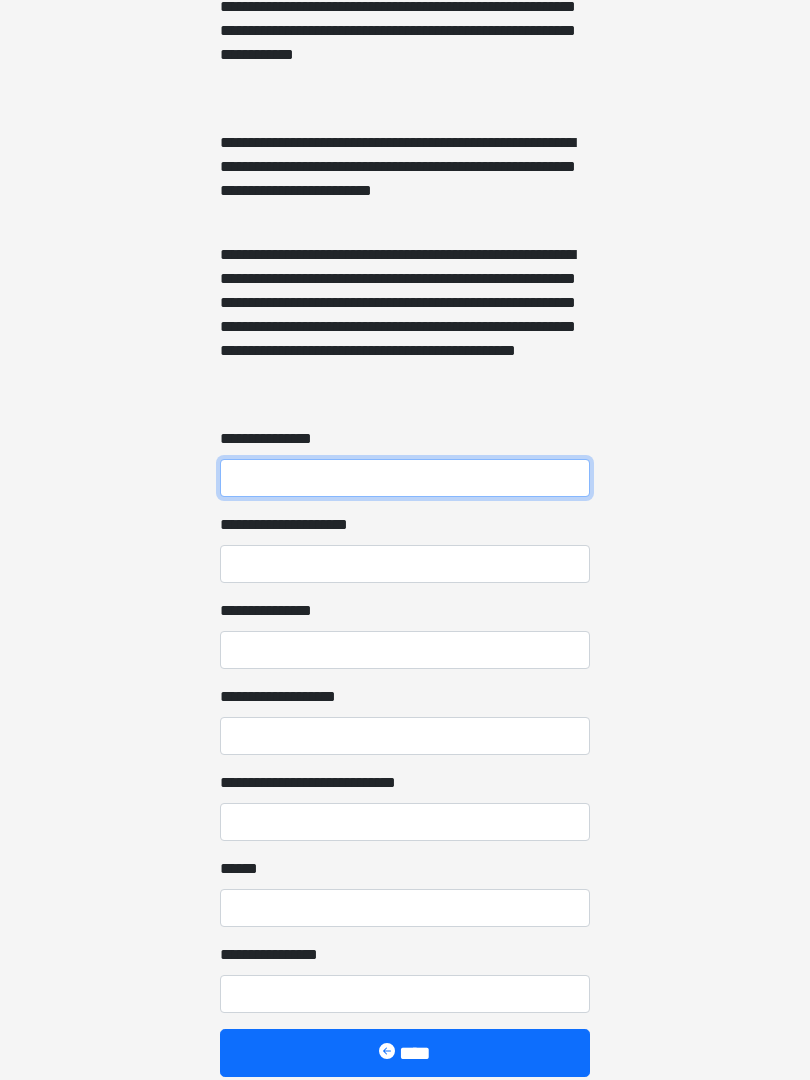 click on "**********" at bounding box center (405, 478) 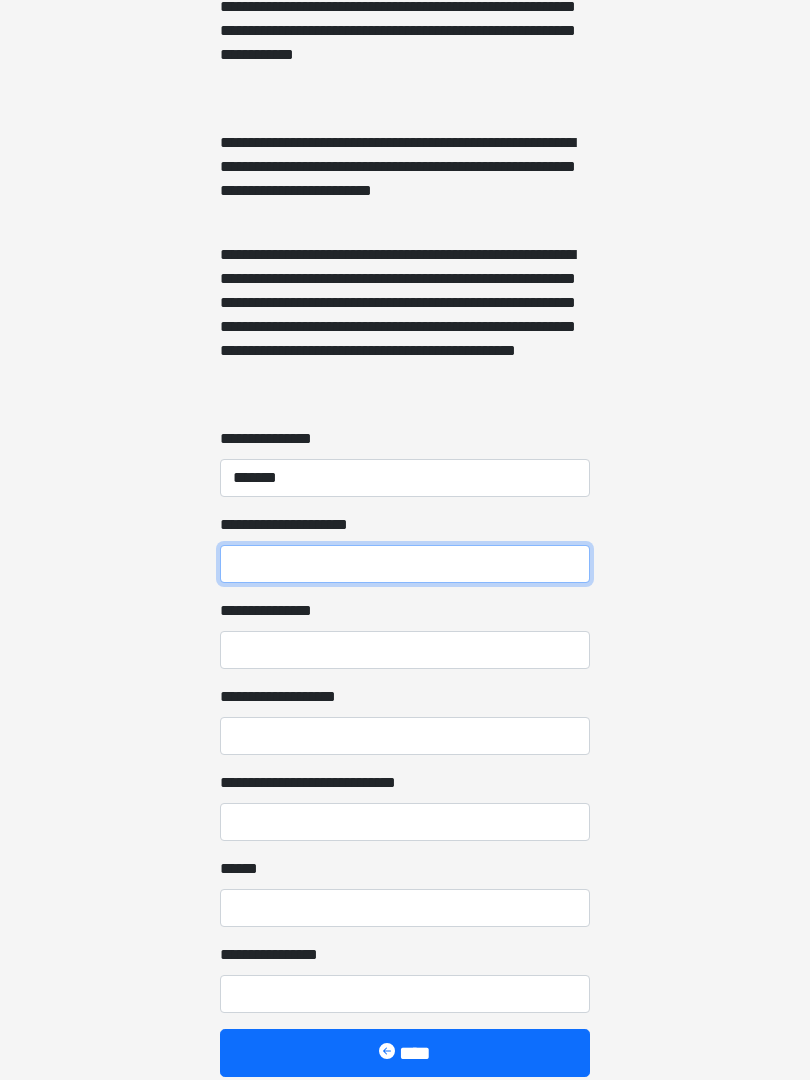 click on "**********" at bounding box center (405, 564) 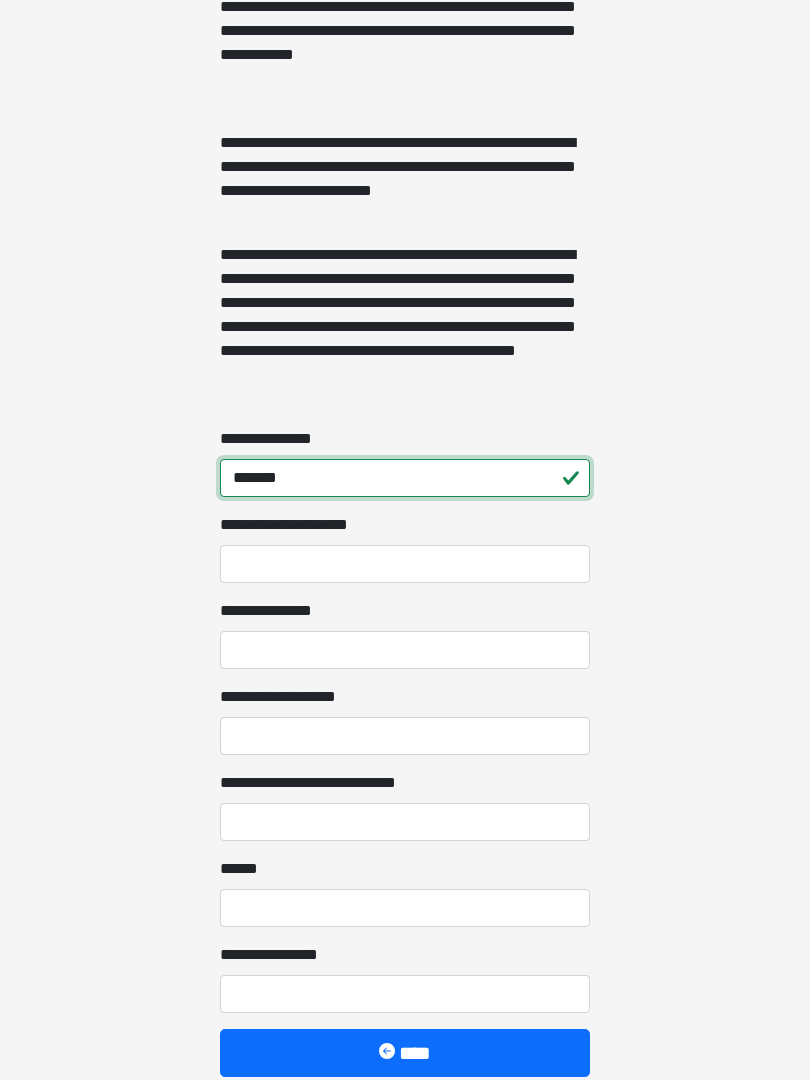 click on "*******" at bounding box center [405, 478] 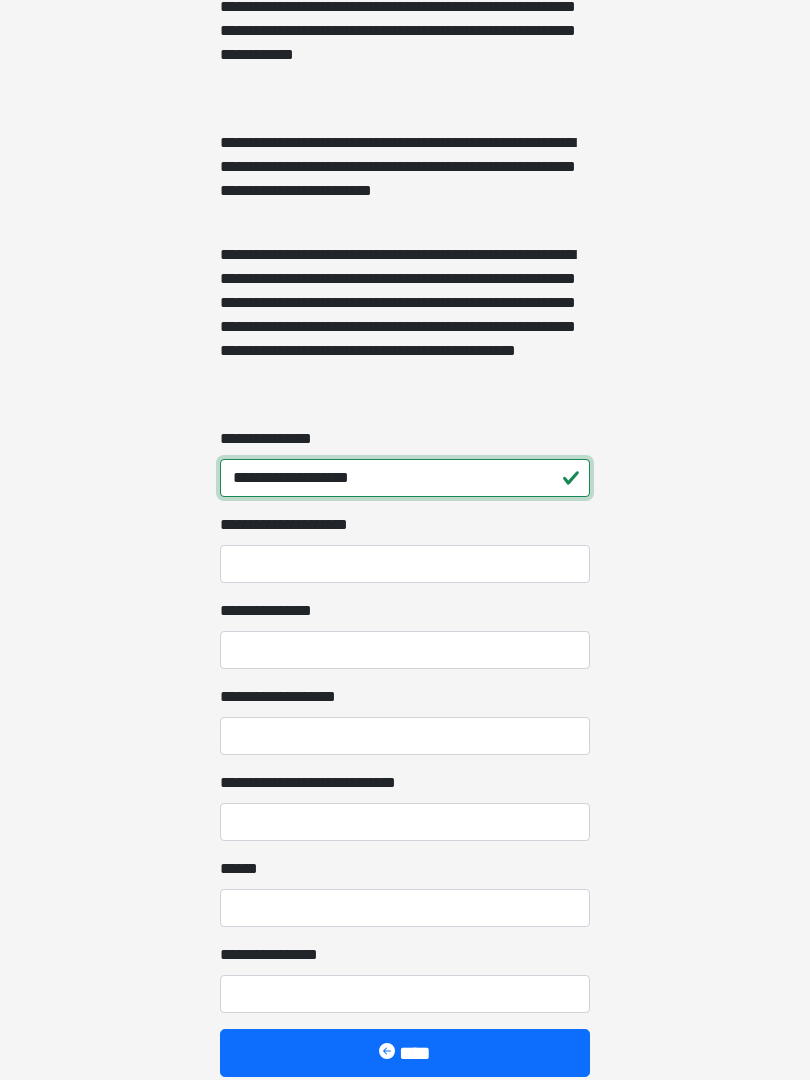 type on "**********" 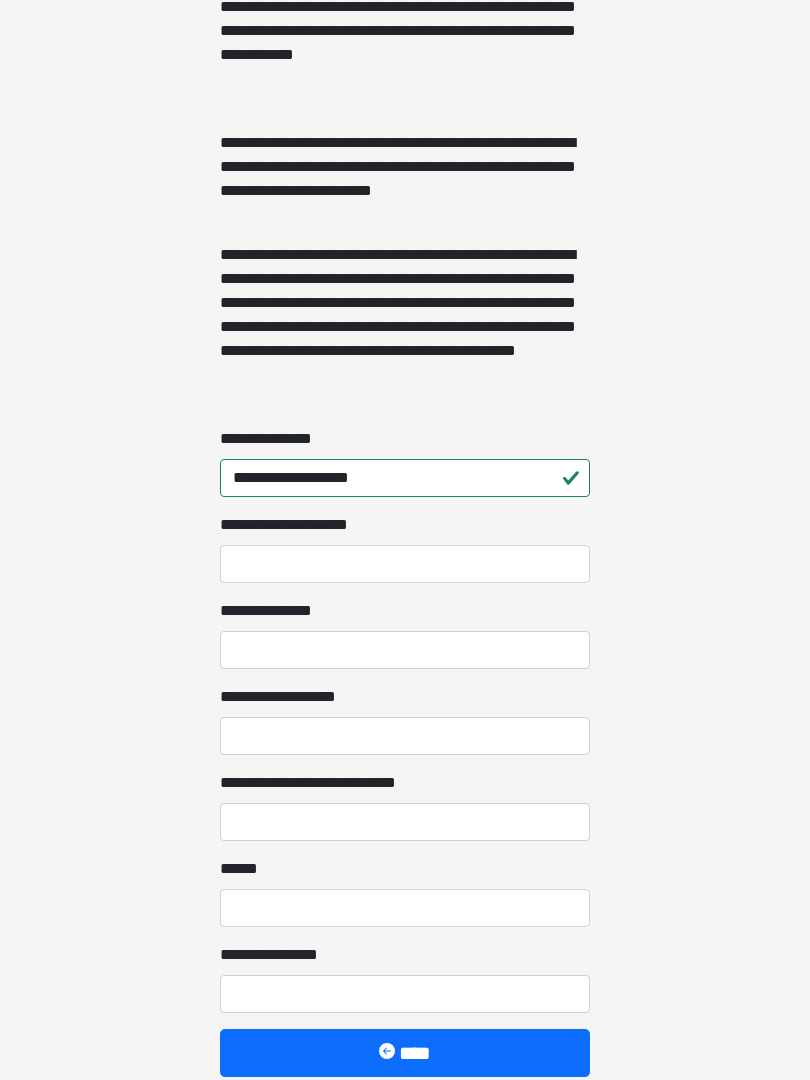 click on "**********" at bounding box center [405, -771] 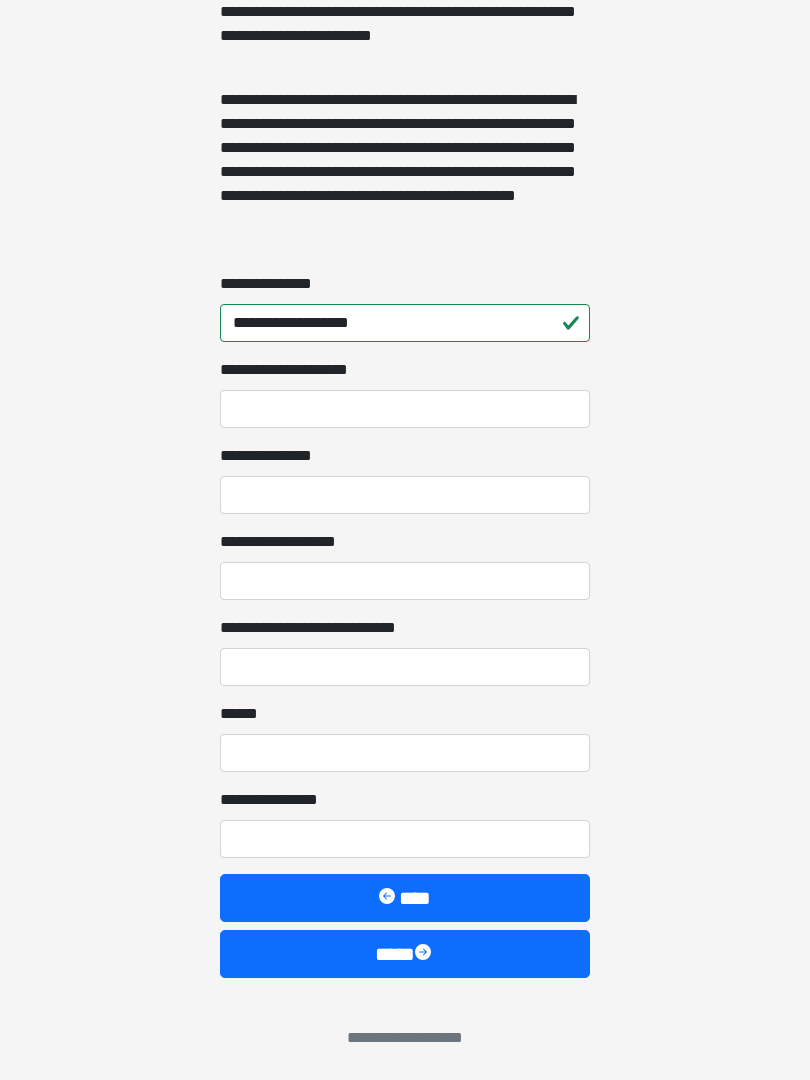 scroll, scrollTop: 1466, scrollLeft: 0, axis: vertical 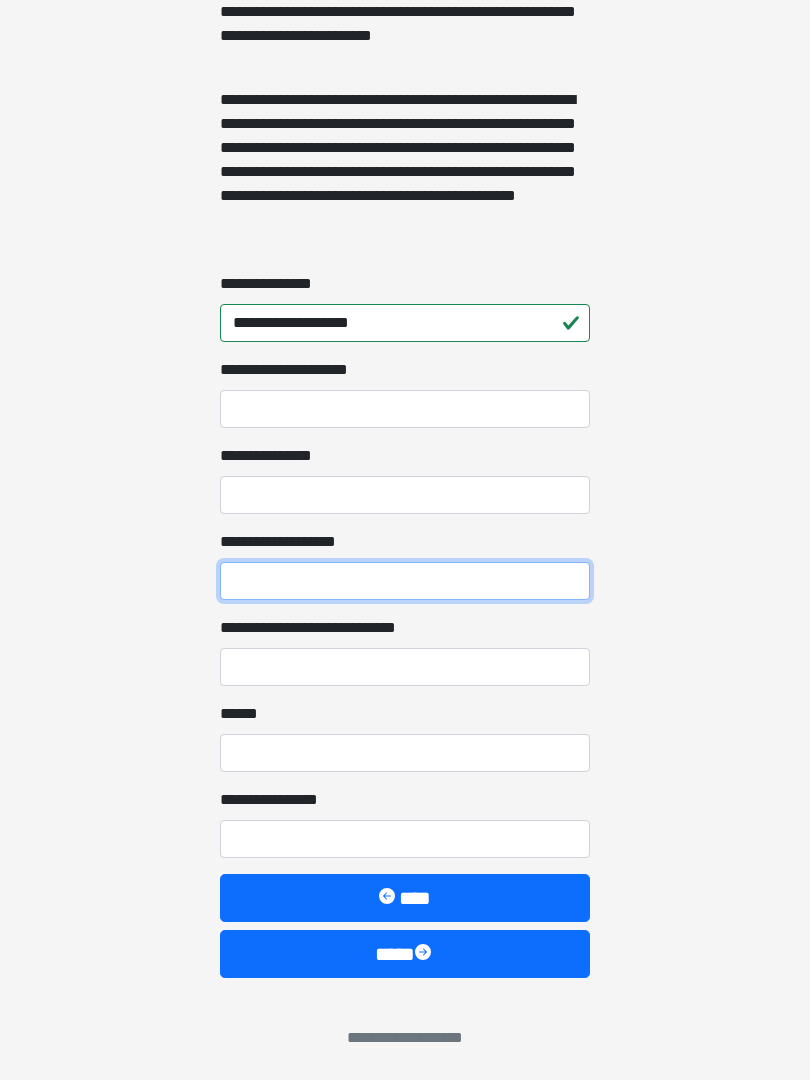 click on "**********" at bounding box center (405, 581) 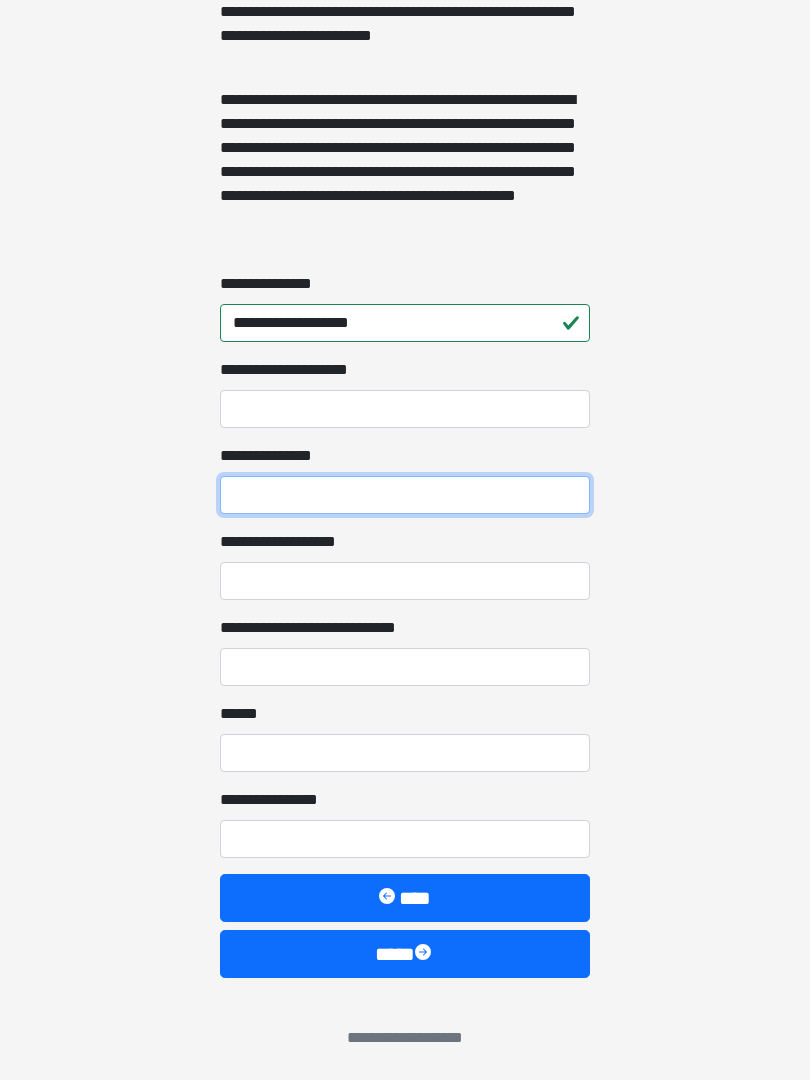 click on "**********" at bounding box center (405, 495) 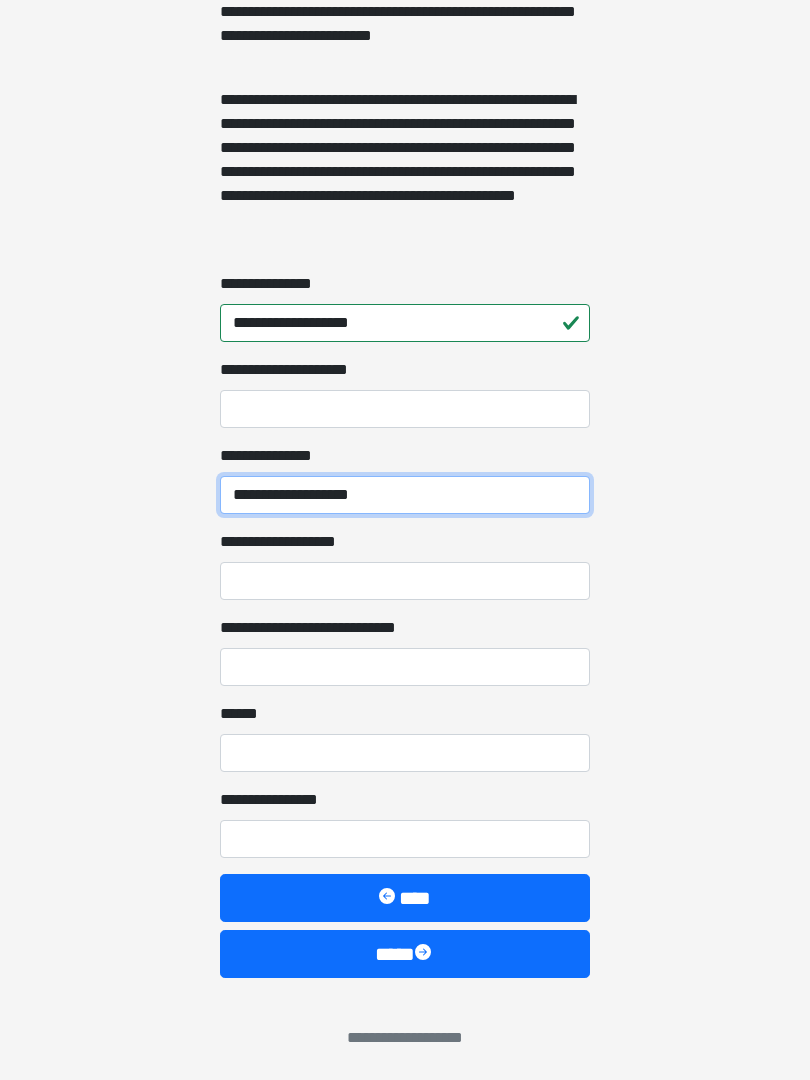 type on "**********" 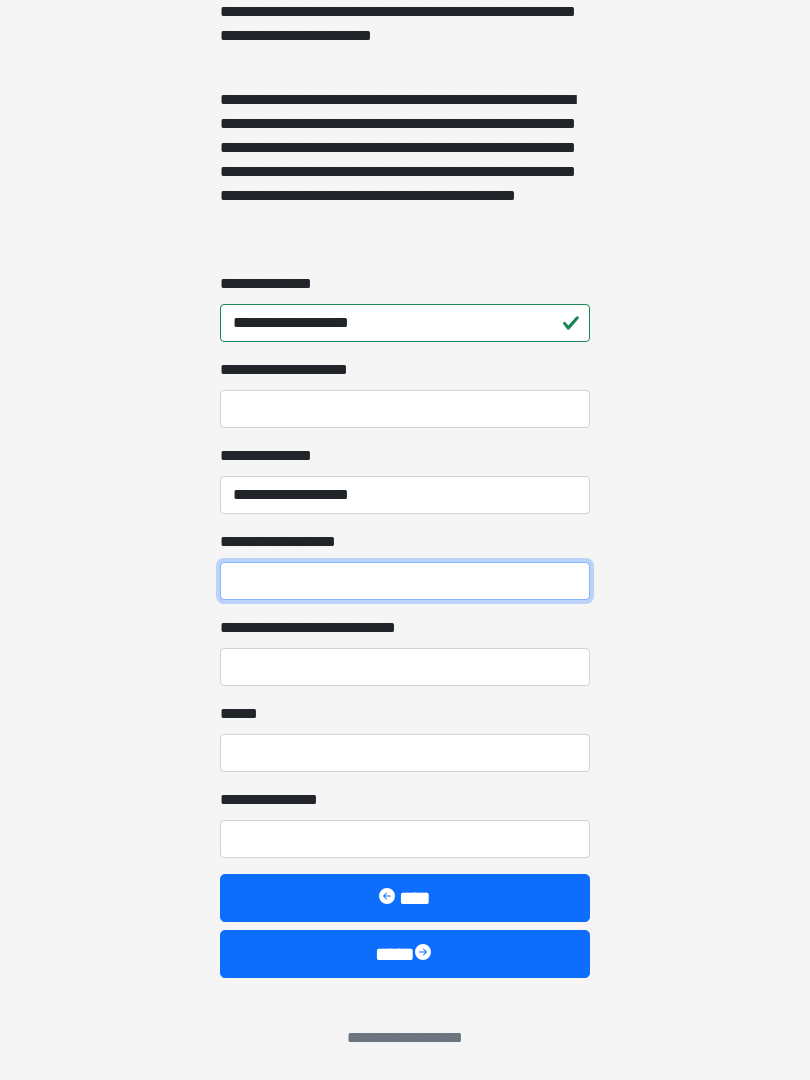 click on "**********" at bounding box center (405, 581) 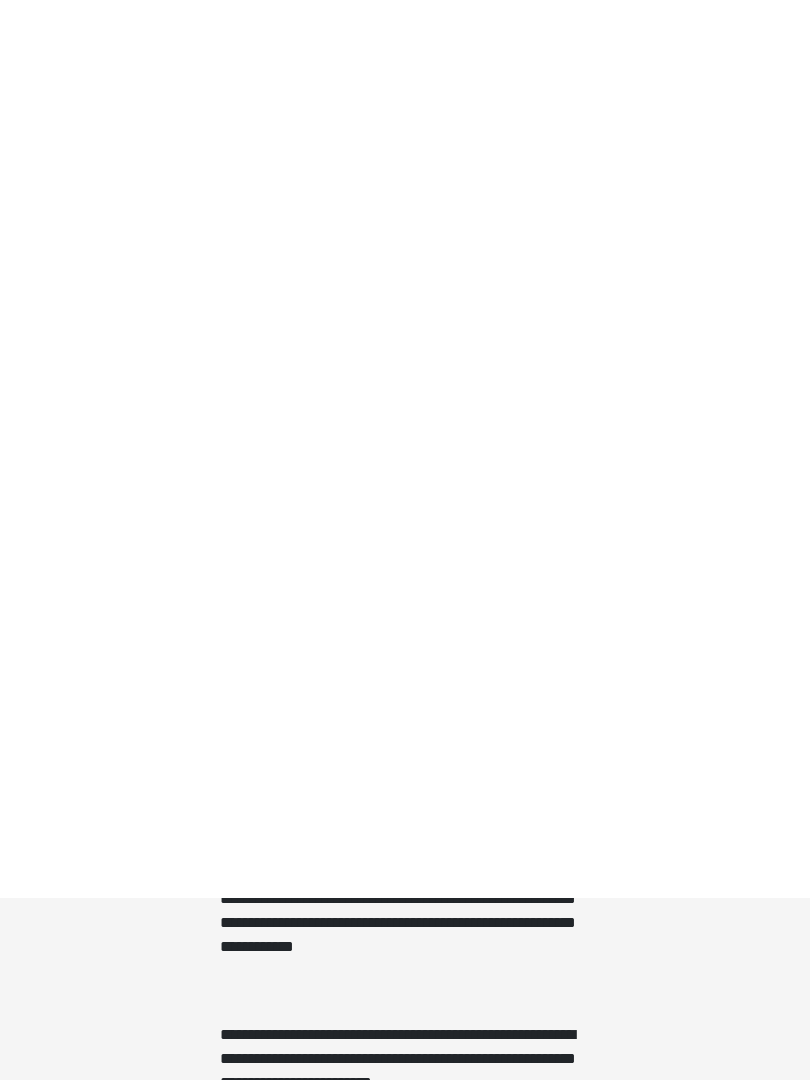 scroll, scrollTop: 1467, scrollLeft: 0, axis: vertical 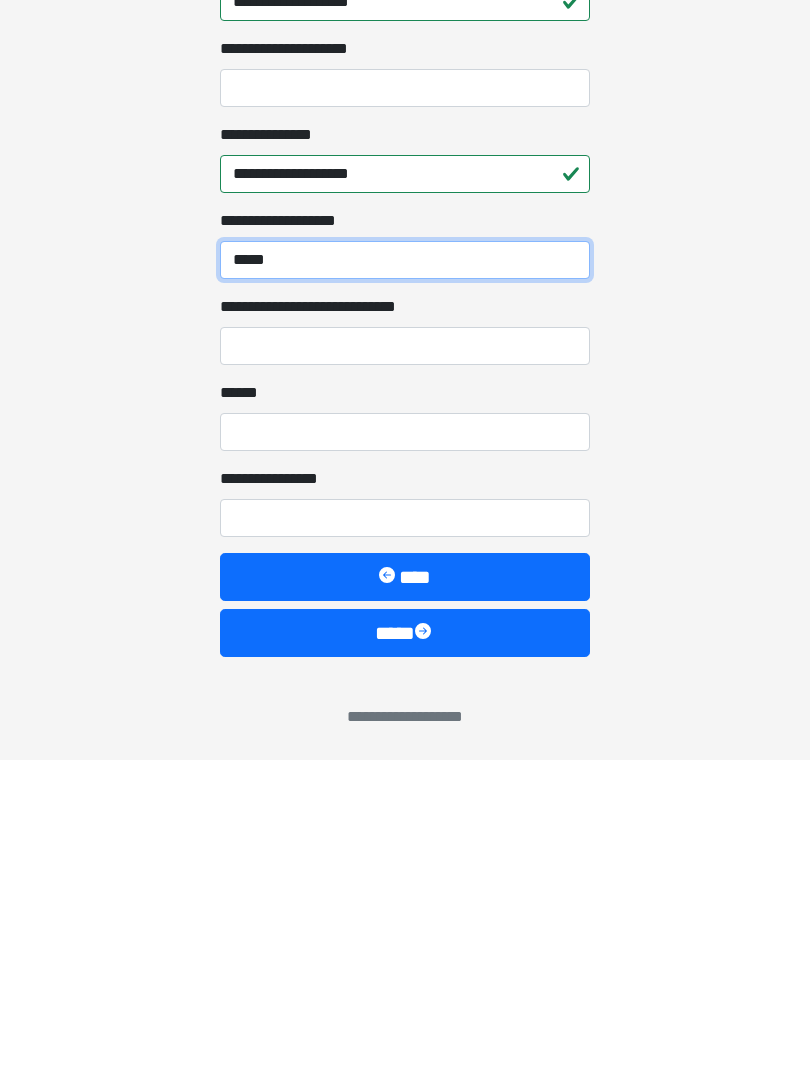 type on "*****" 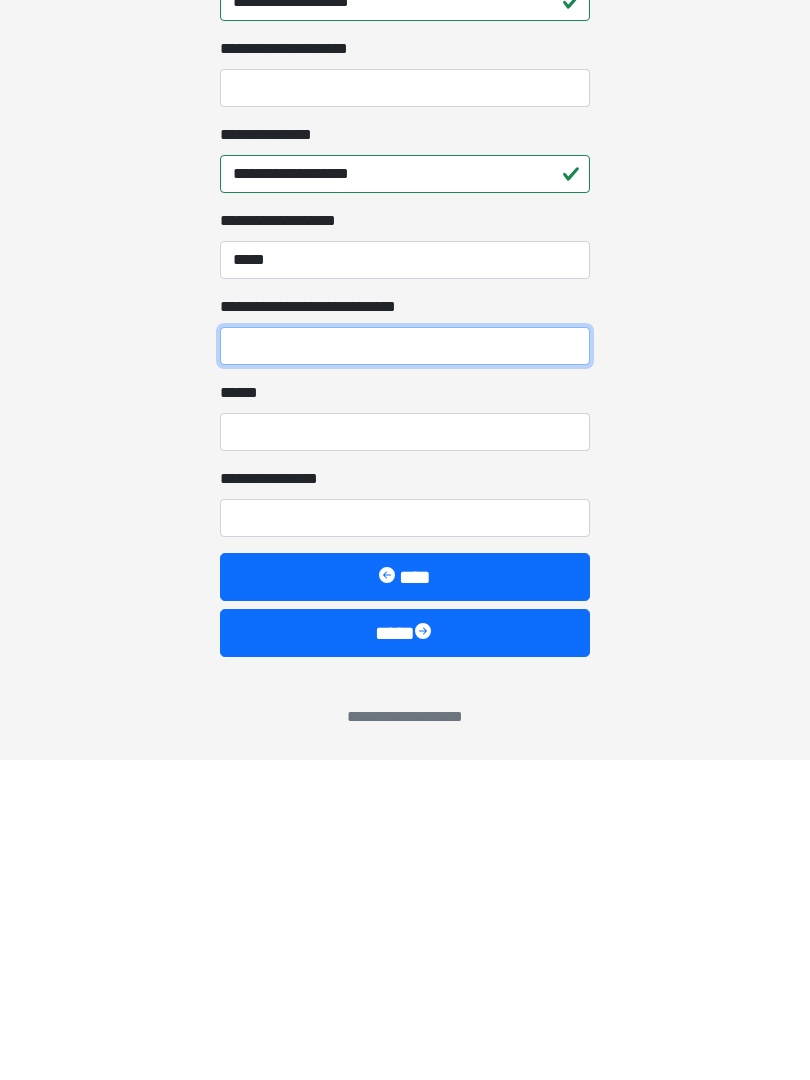 click on "**********" at bounding box center [405, 666] 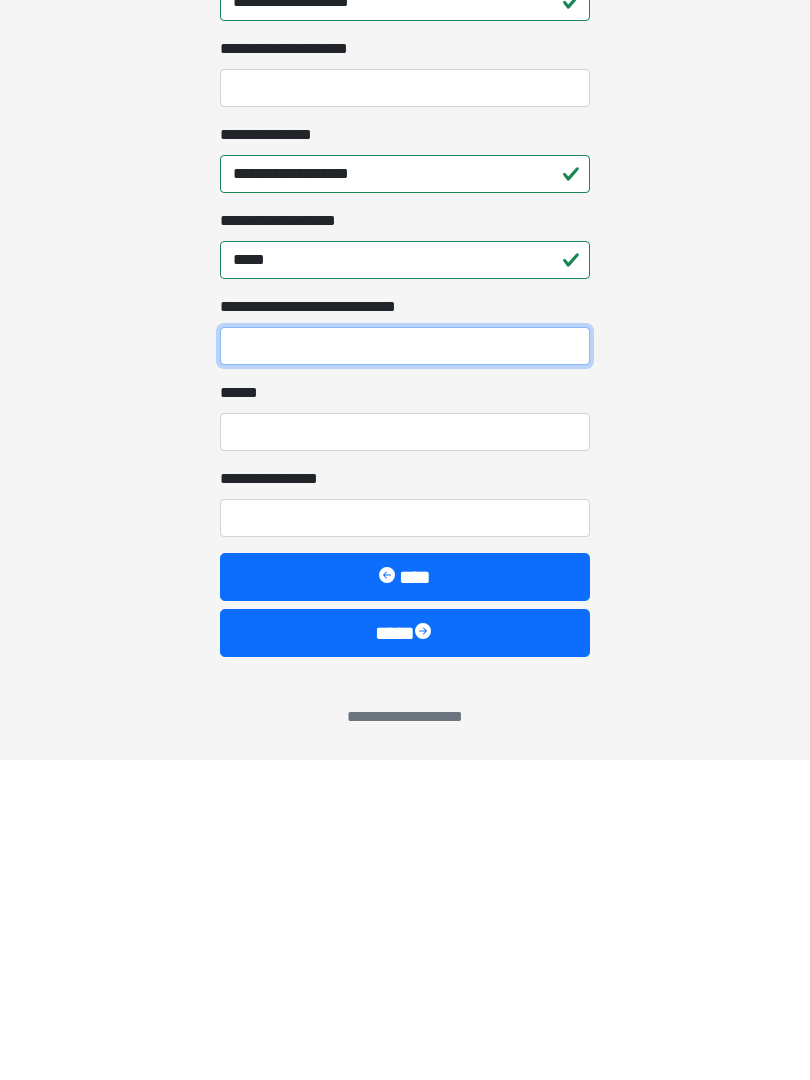 type on "*" 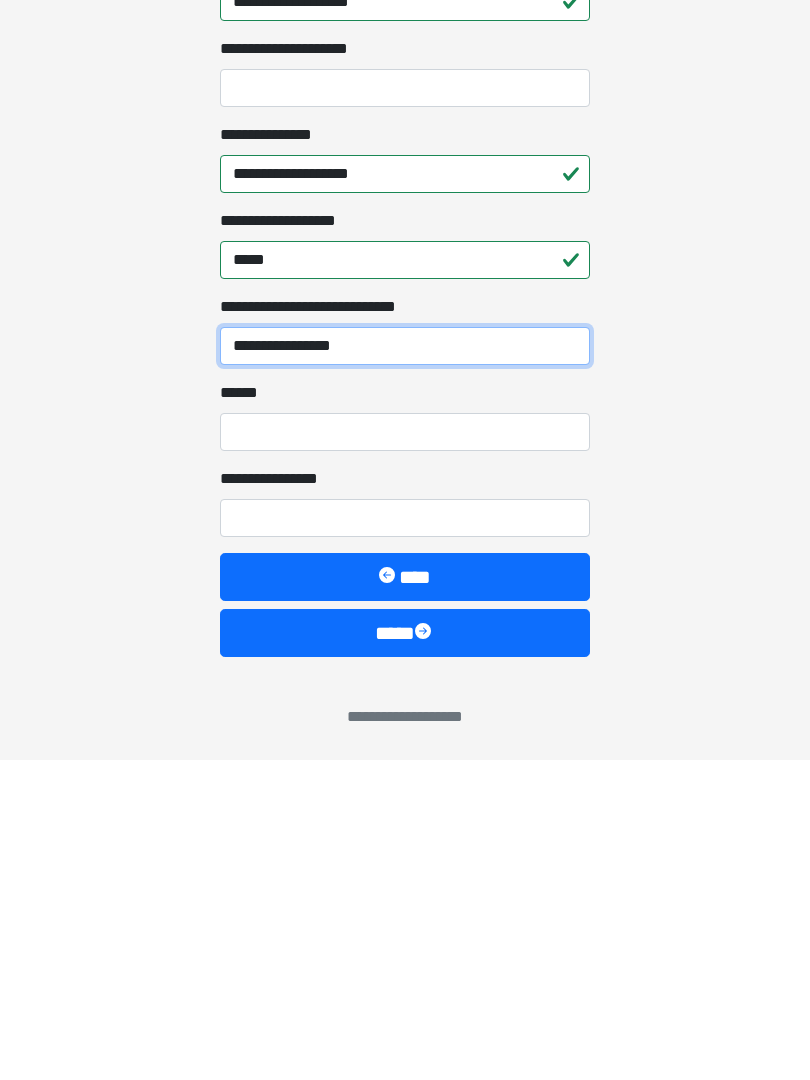 type on "**********" 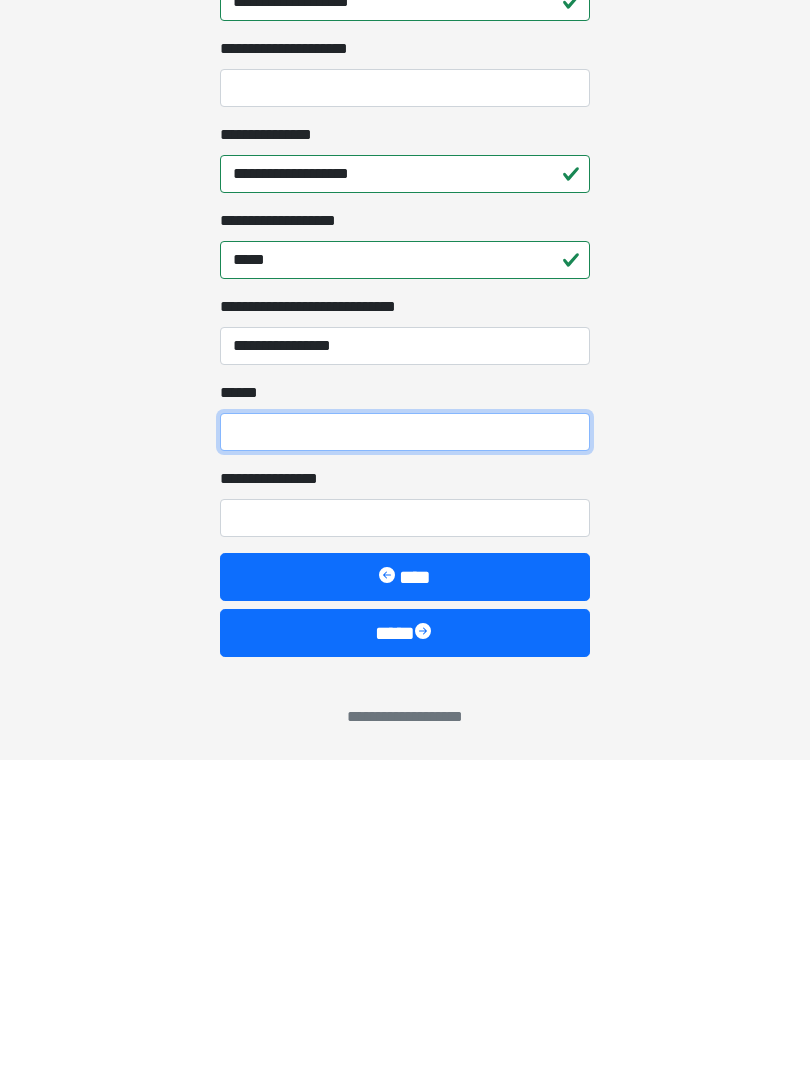 click on "**** *" at bounding box center (405, 752) 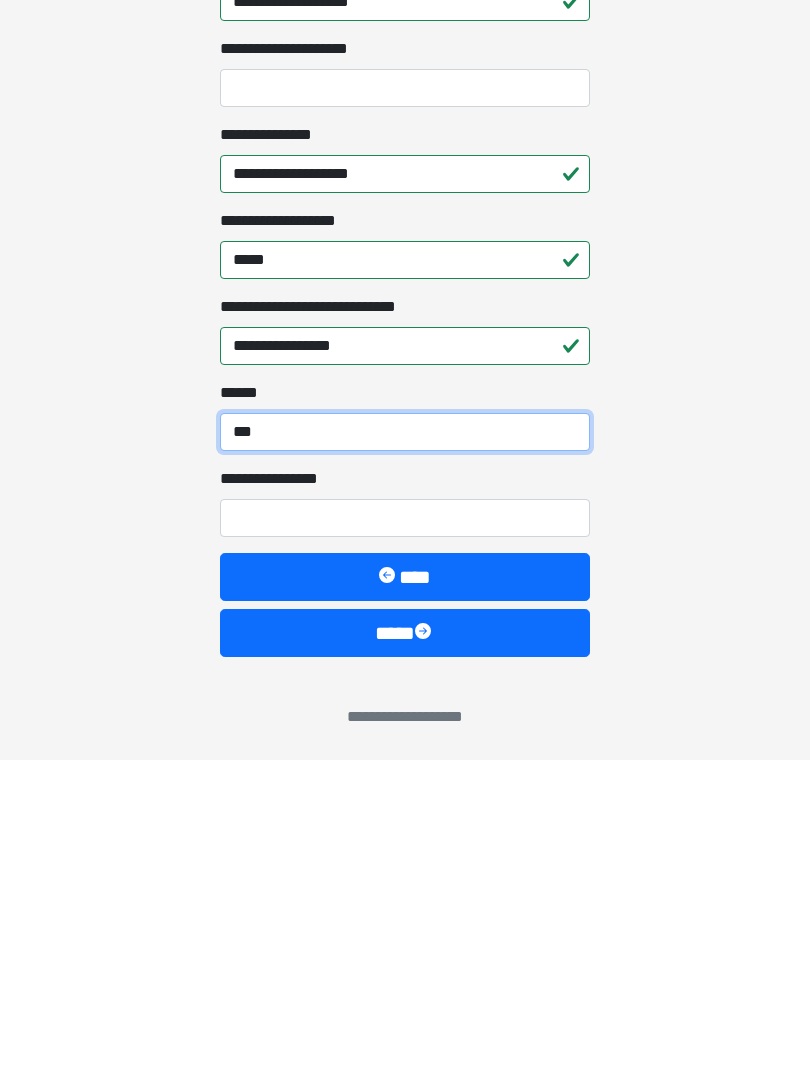 type on "***" 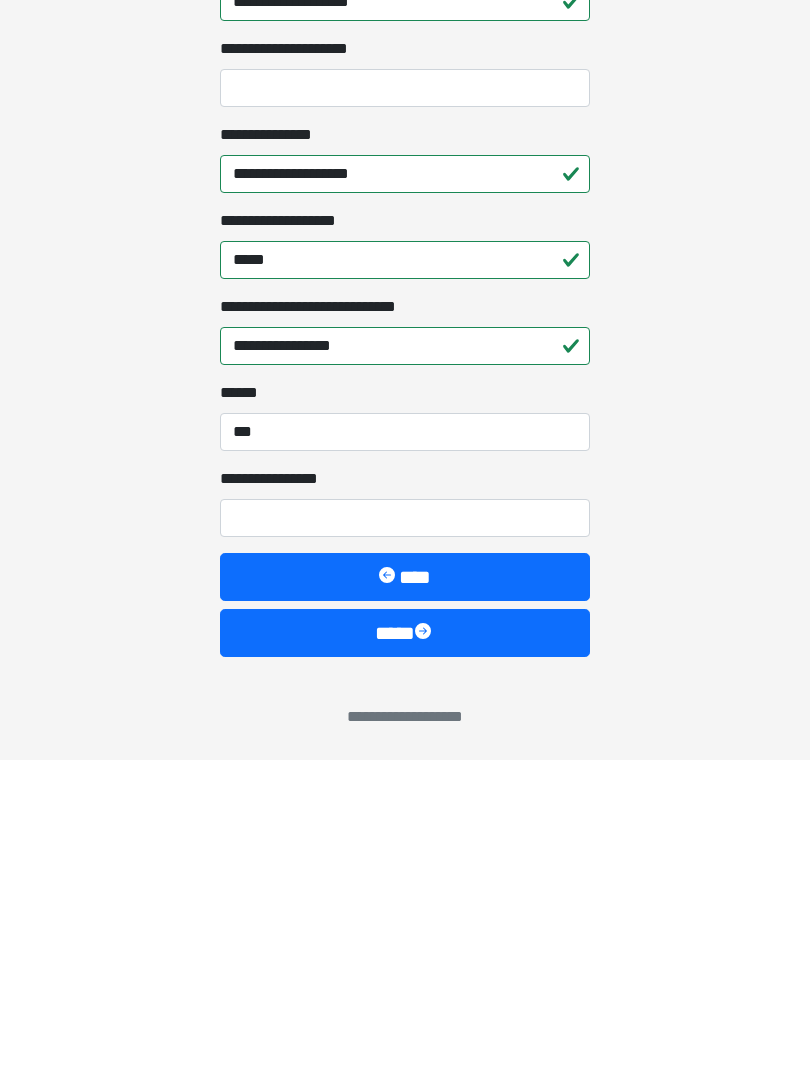 click on "**********" at bounding box center [405, 838] 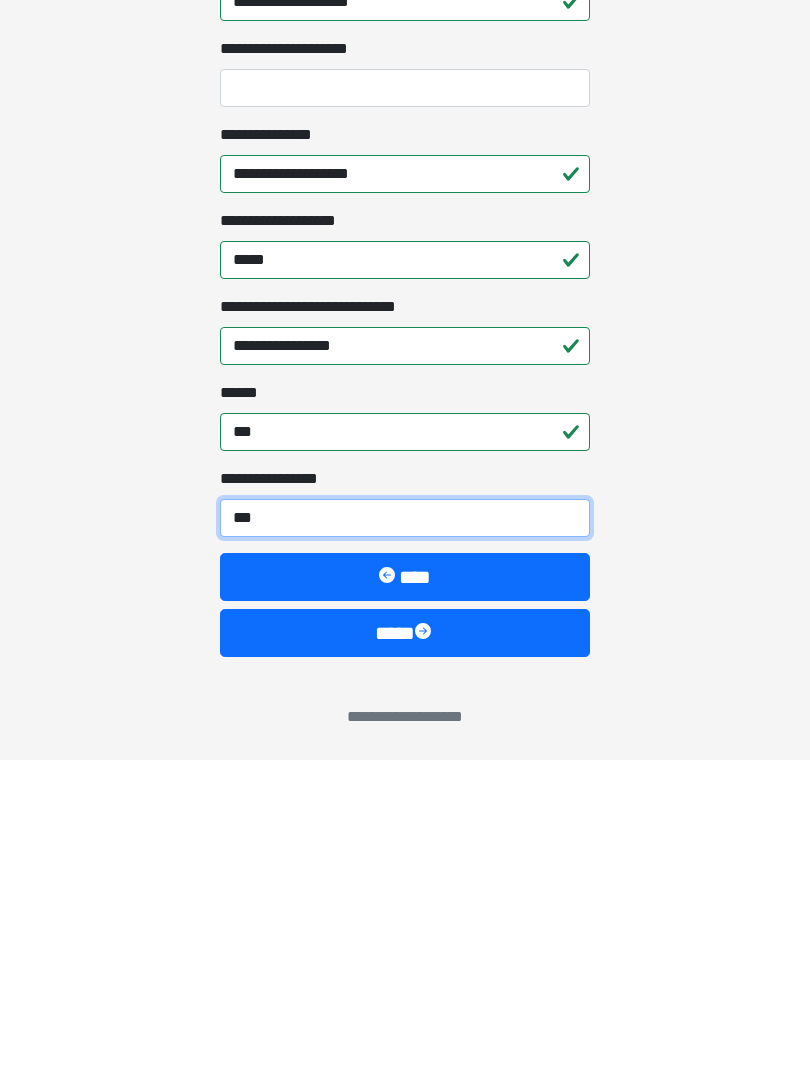 type on "****" 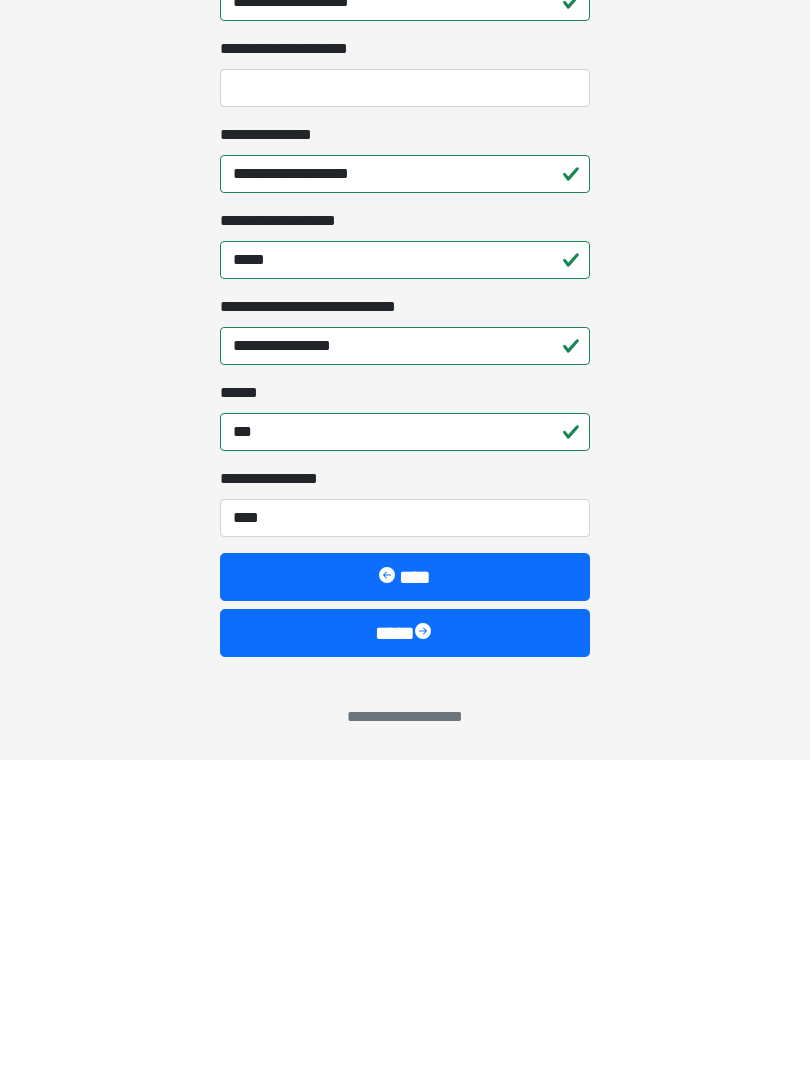 click on "****" at bounding box center [405, 953] 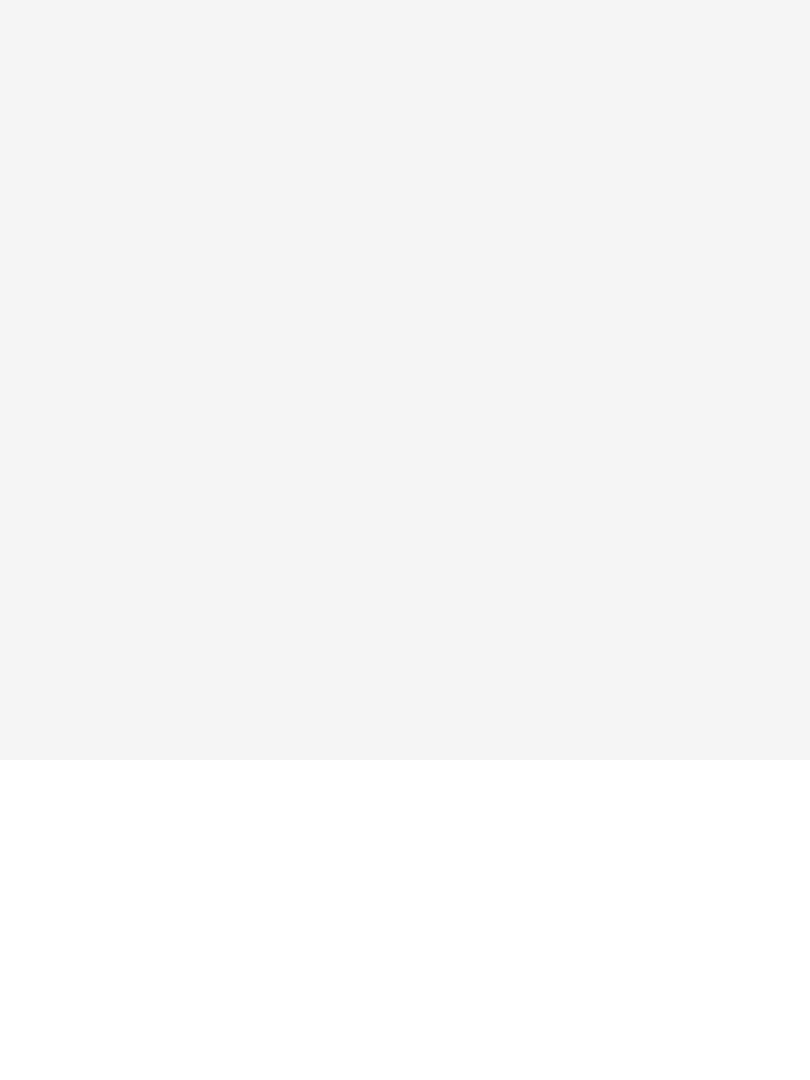scroll, scrollTop: 0, scrollLeft: 0, axis: both 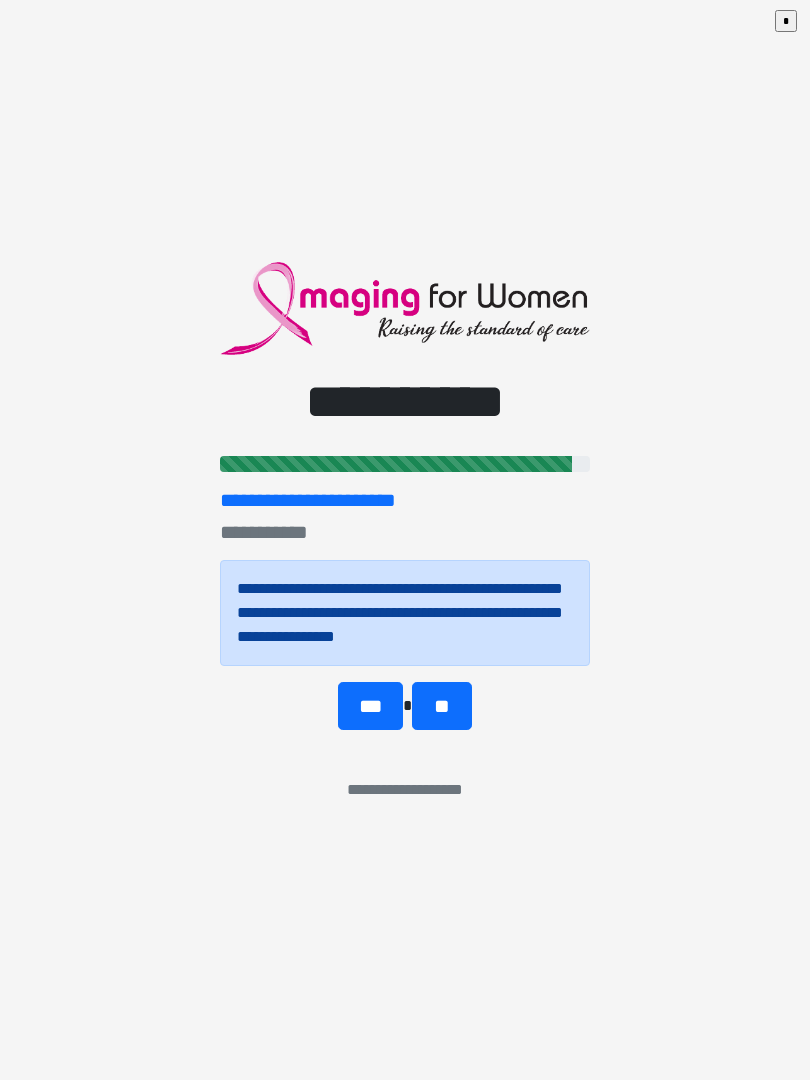 click on "***" at bounding box center (370, 706) 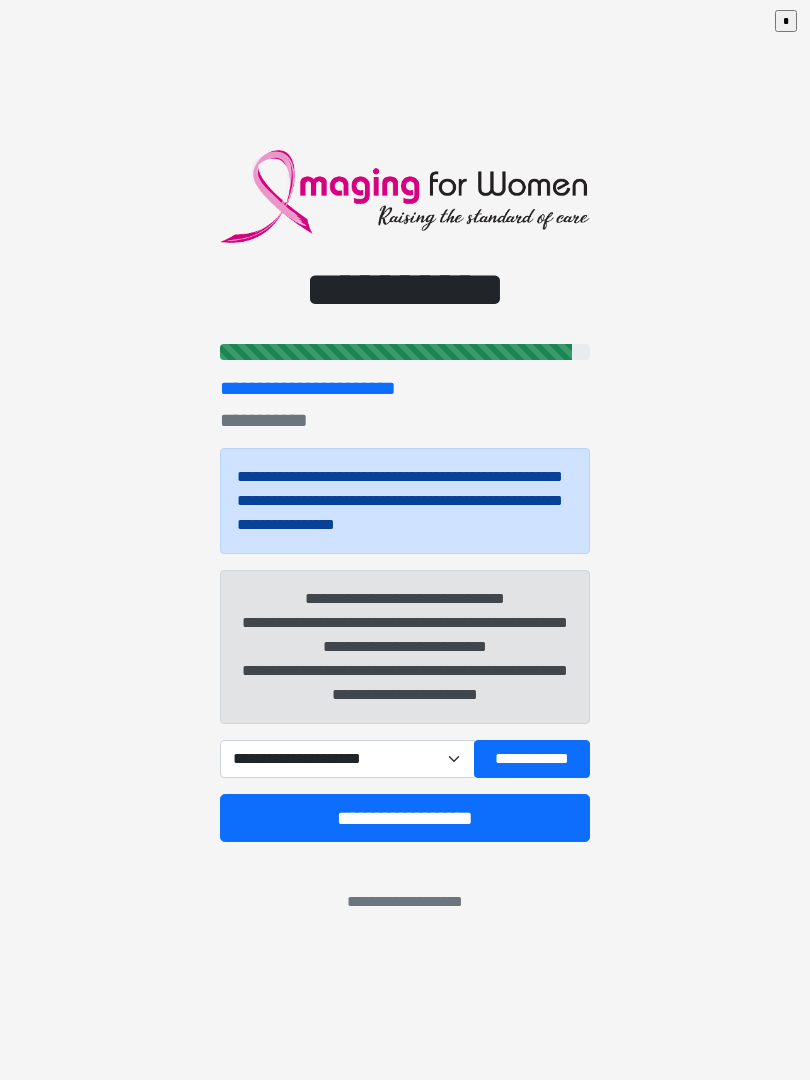 click on "**********" at bounding box center (347, 759) 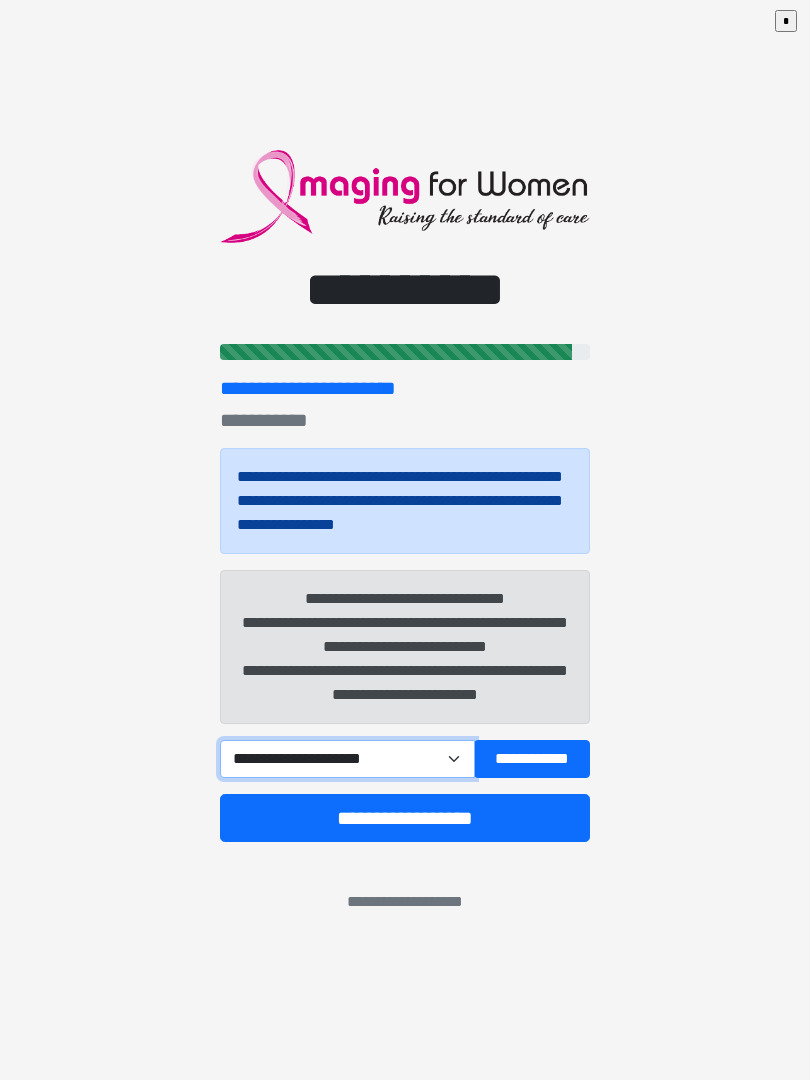 click on "**********" at bounding box center (347, 759) 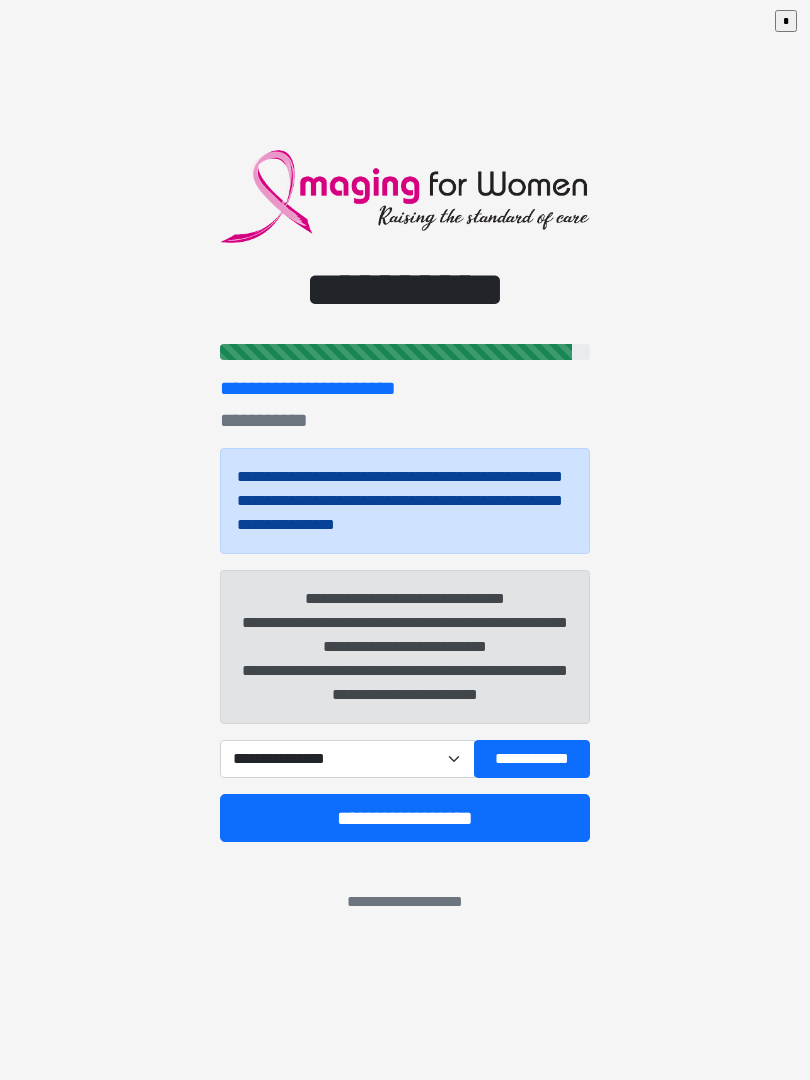click on "**********" at bounding box center [405, 818] 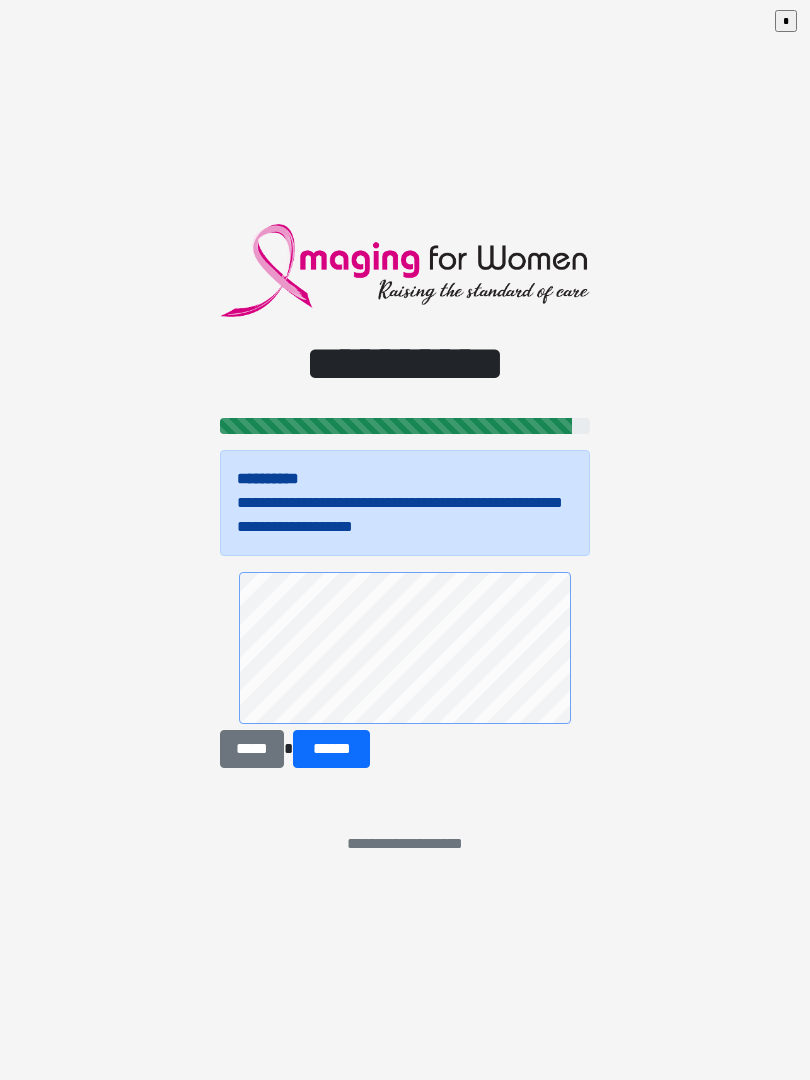 click on "******" at bounding box center [331, 749] 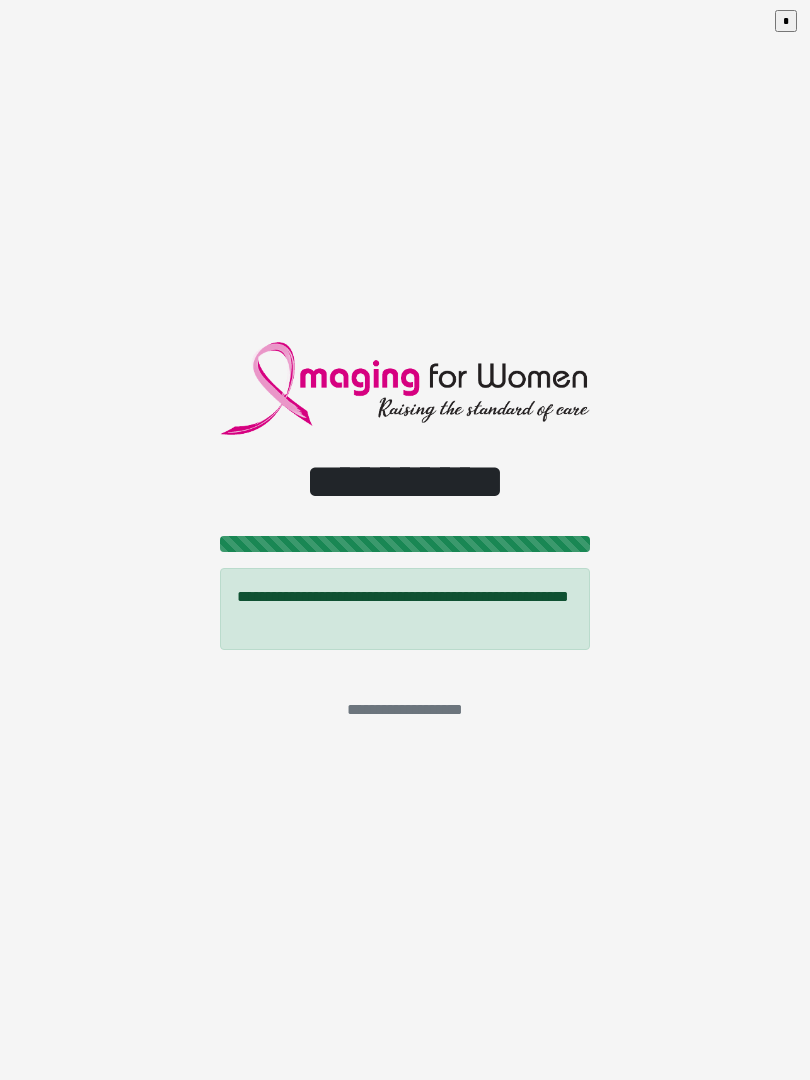 click on "*" at bounding box center [790, 25] 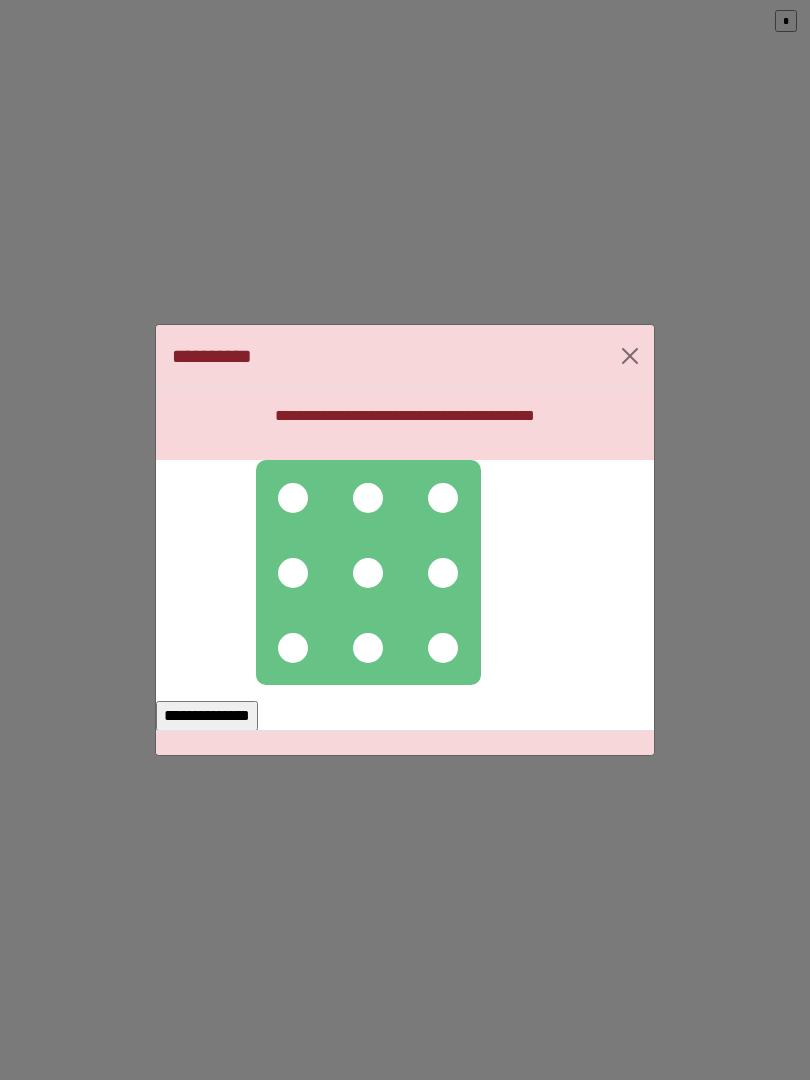 click at bounding box center [293, 498] 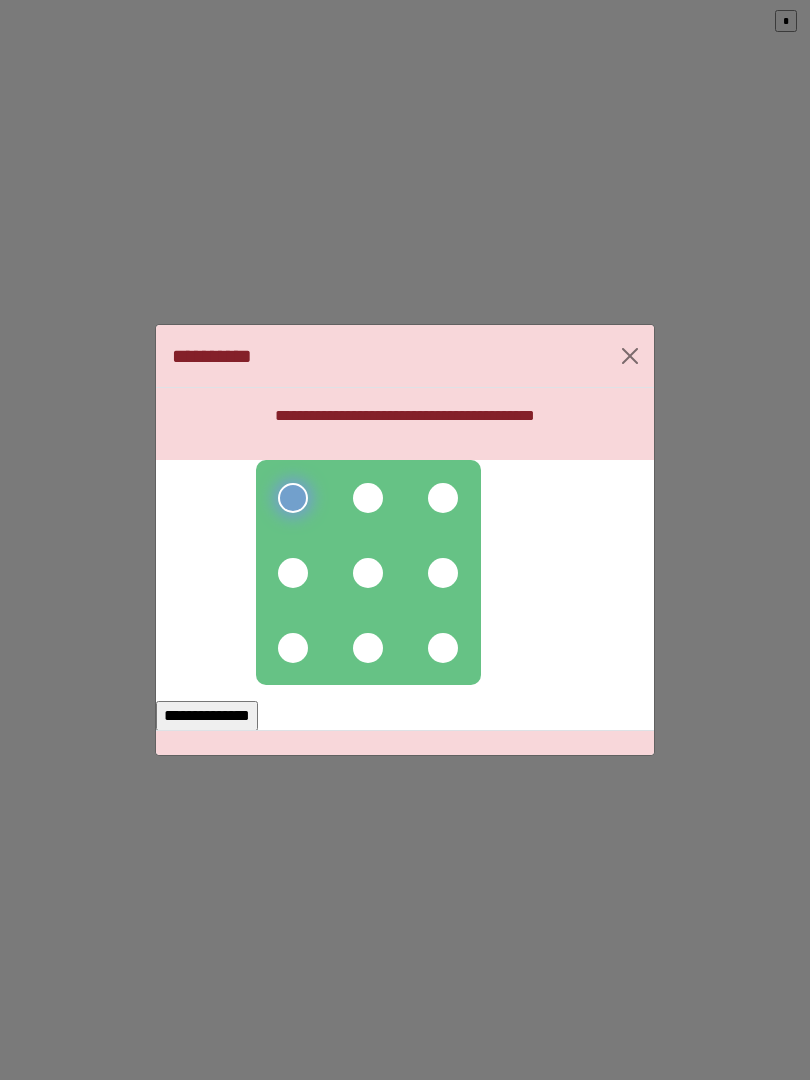 click at bounding box center (368, 498) 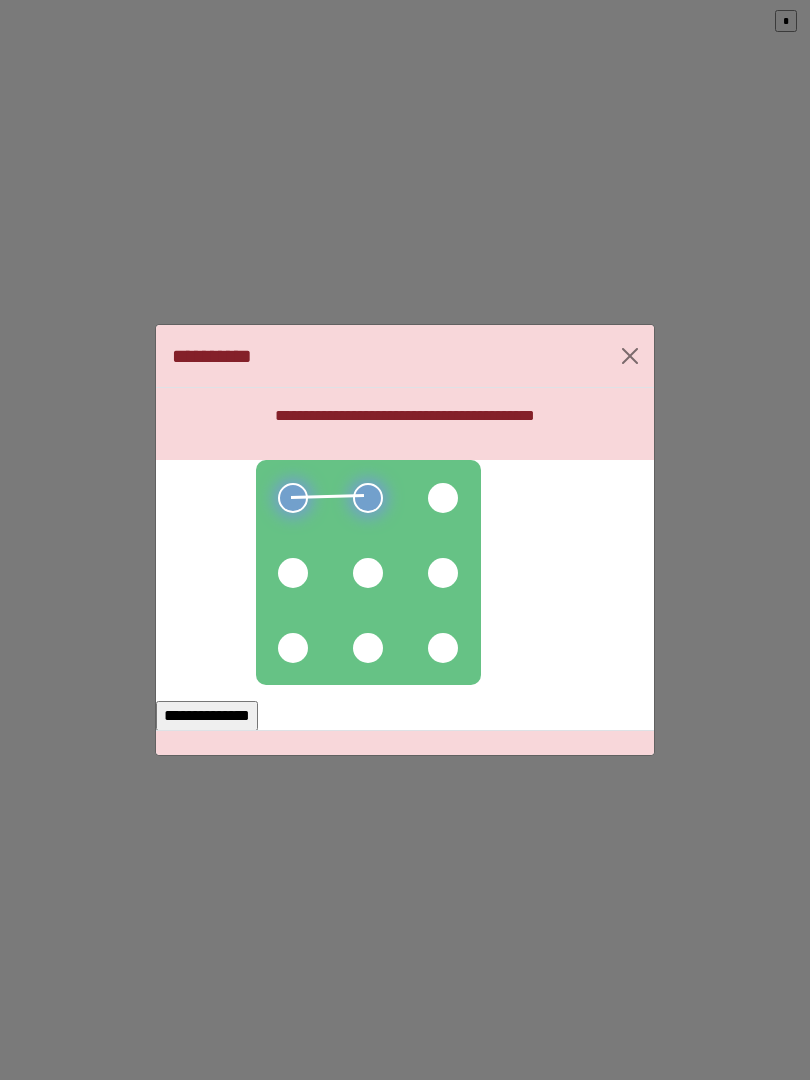 click at bounding box center [443, 498] 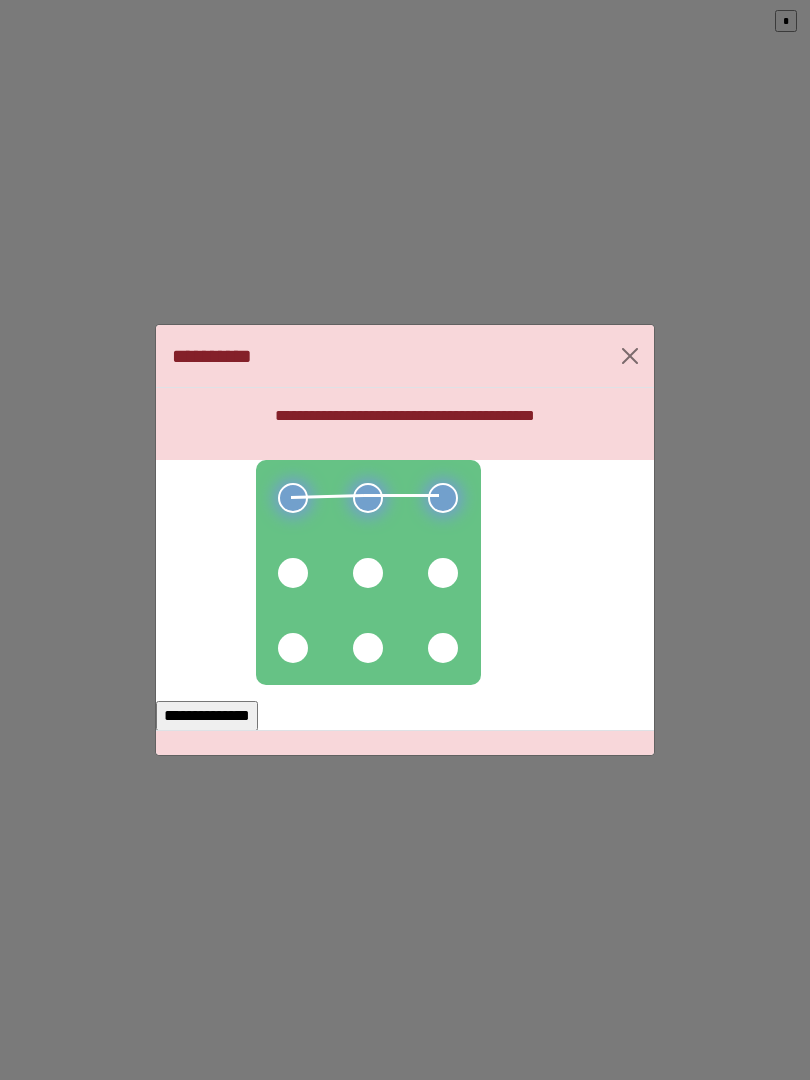 click at bounding box center [443, 573] 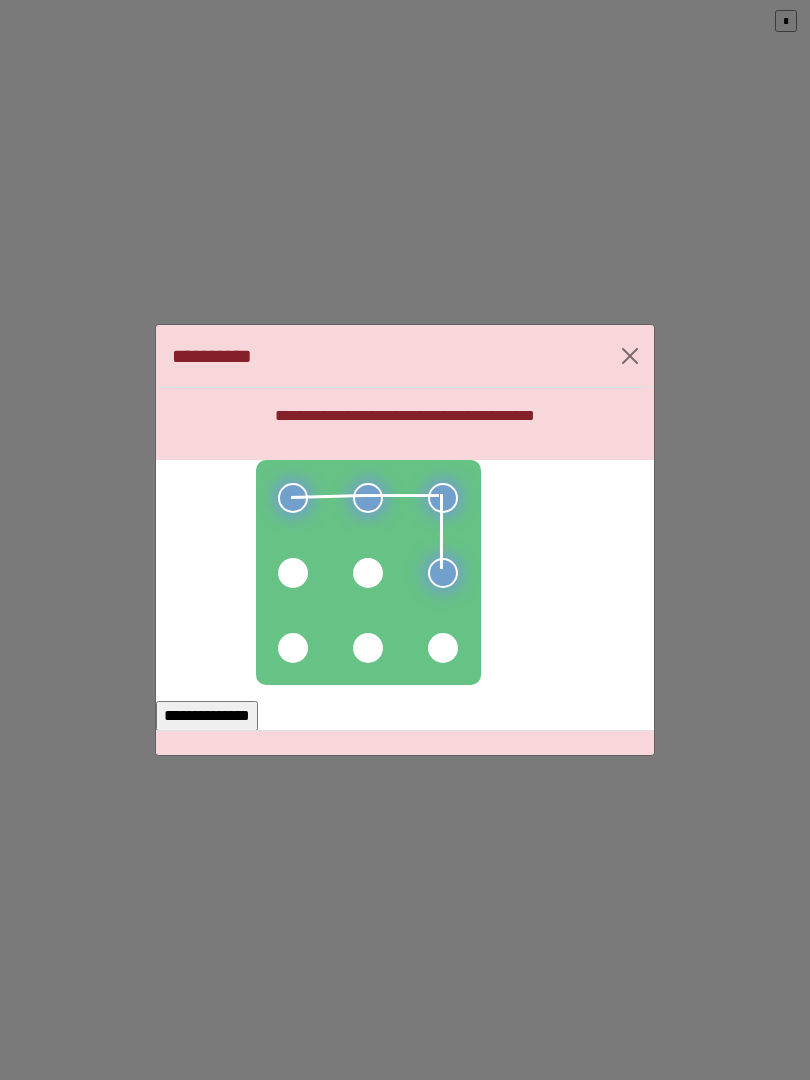 click at bounding box center [368, 573] 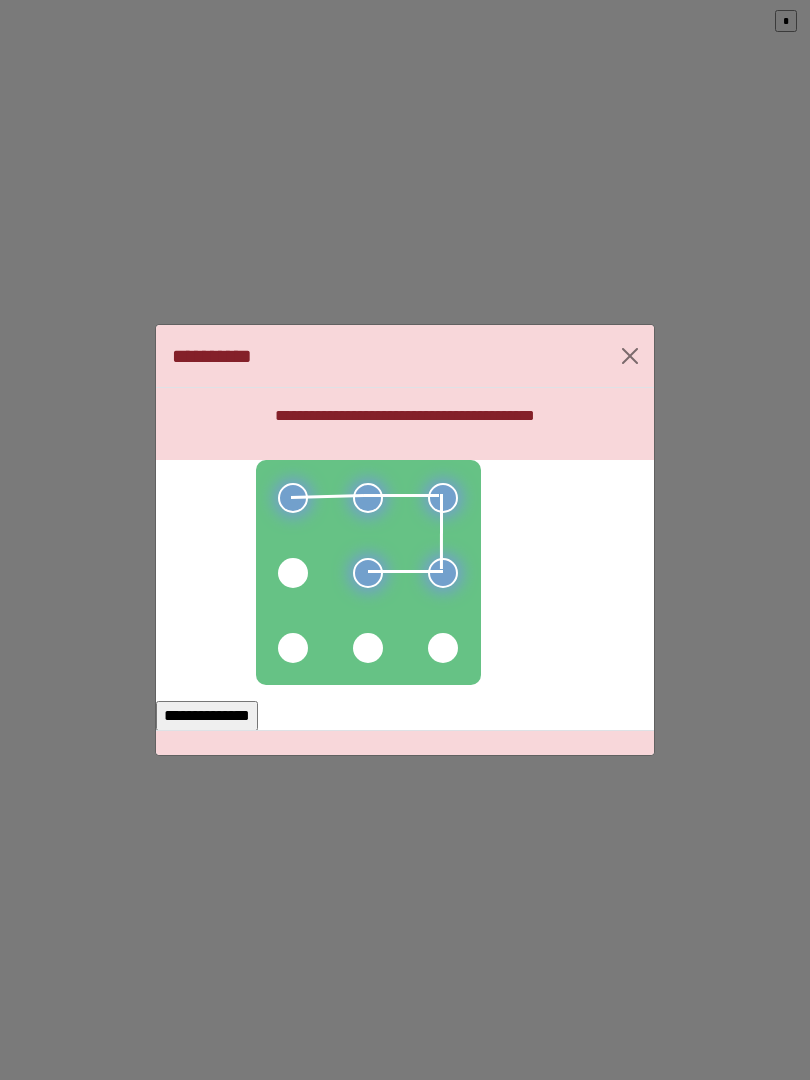 click at bounding box center (293, 573) 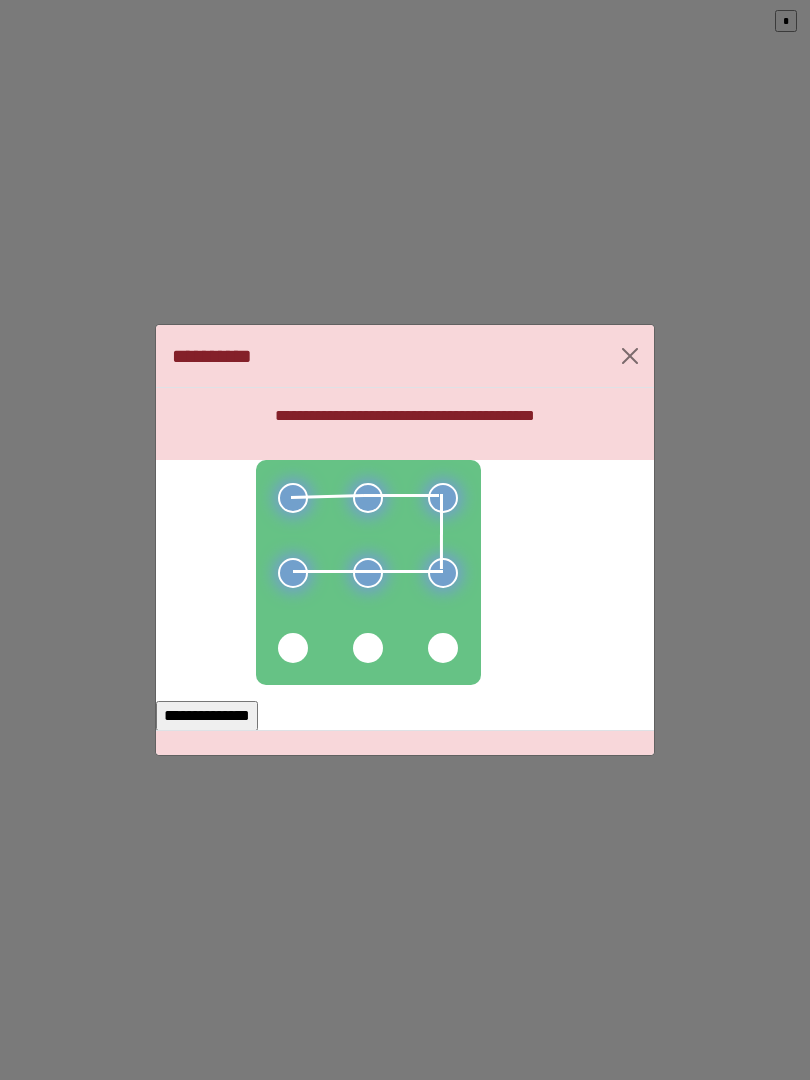 click on "**********" at bounding box center [405, 707] 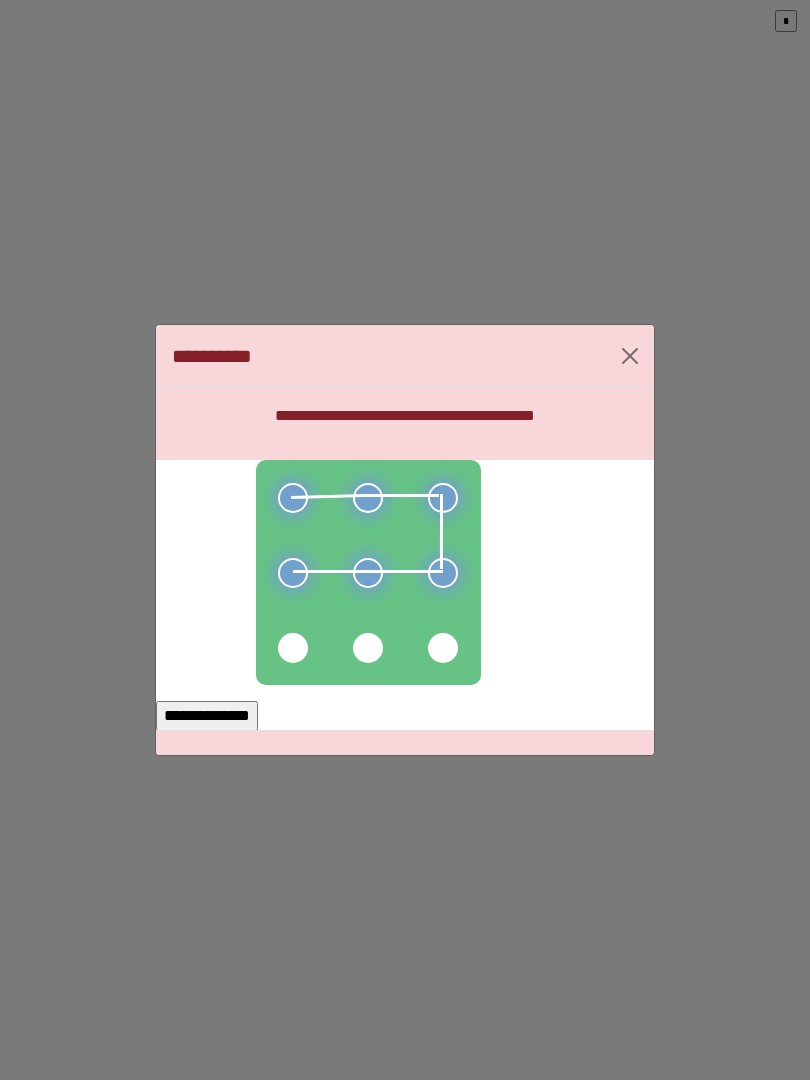 click on "**********" at bounding box center [207, 716] 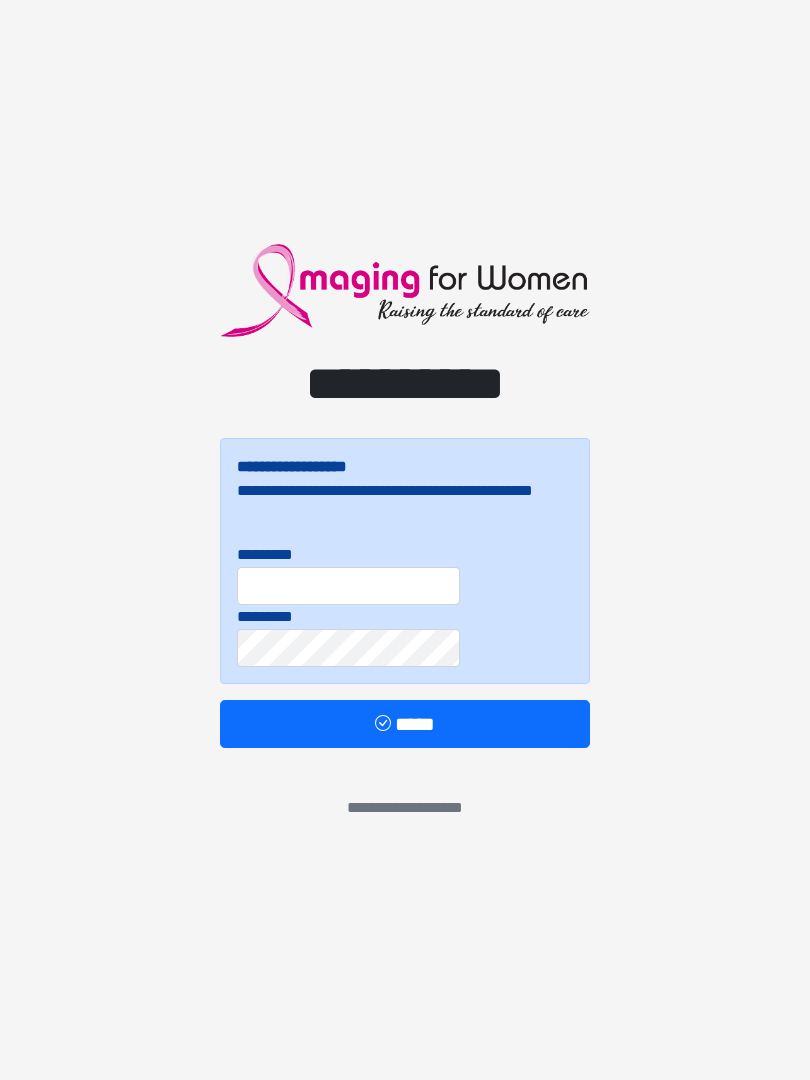scroll, scrollTop: 0, scrollLeft: 0, axis: both 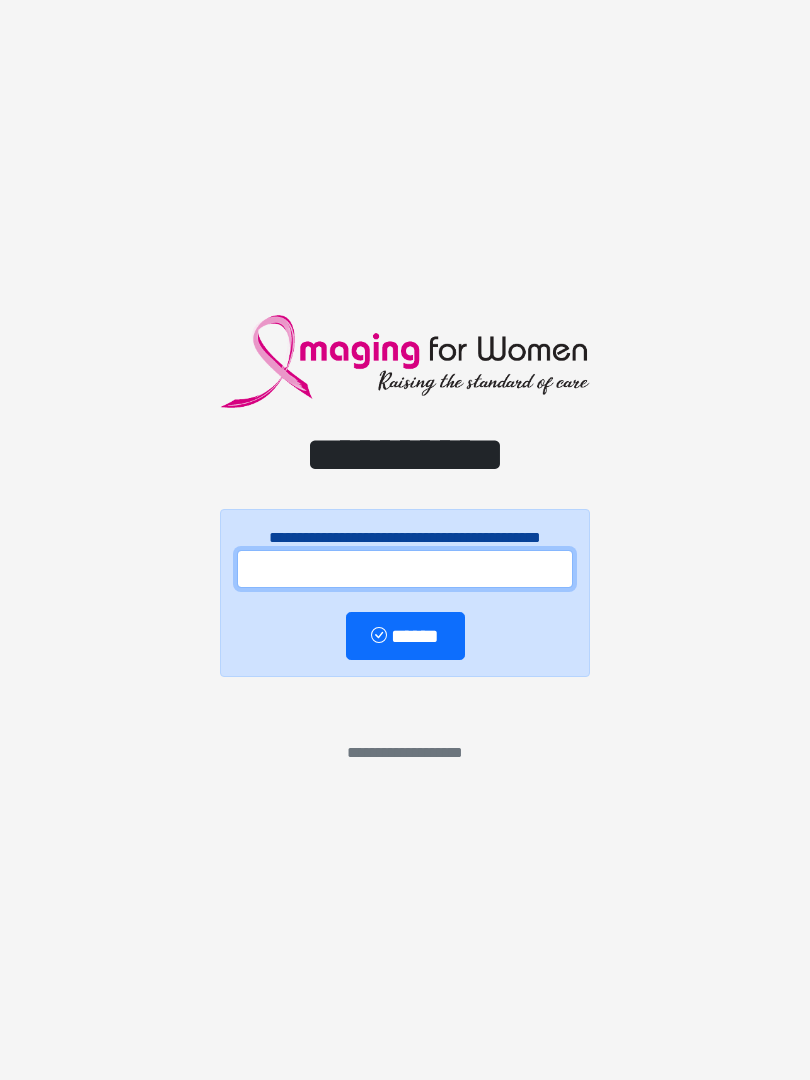 click at bounding box center (405, 569) 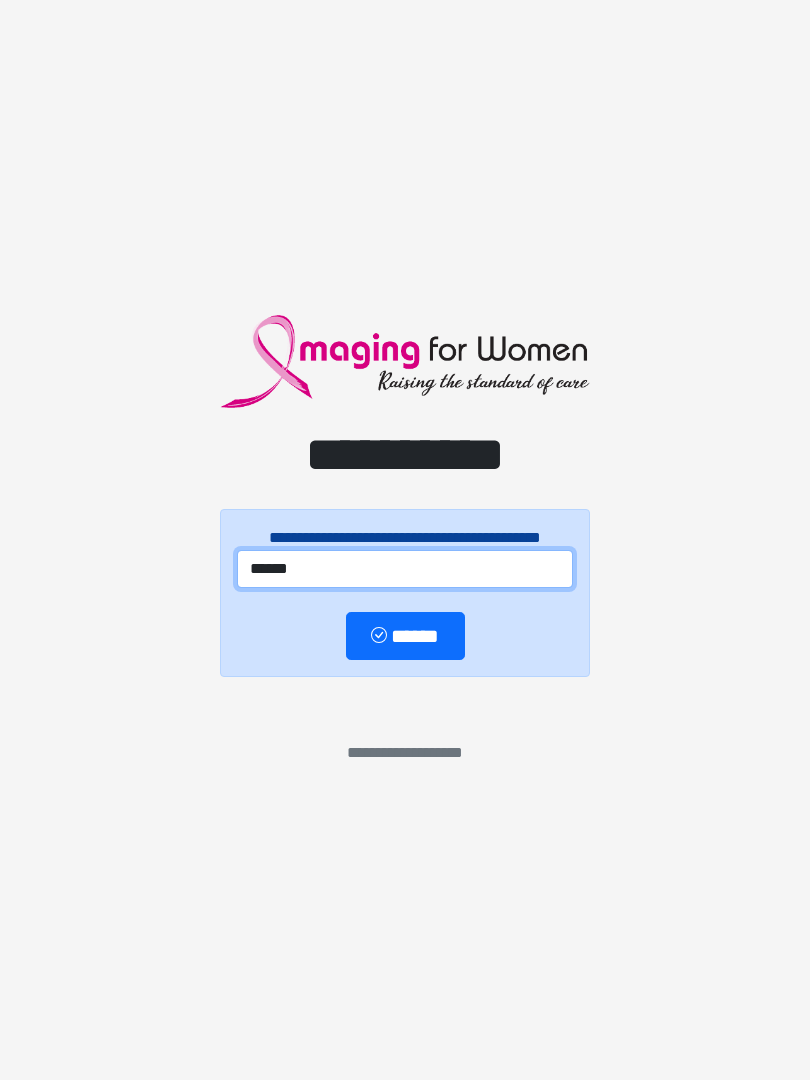 type on "******" 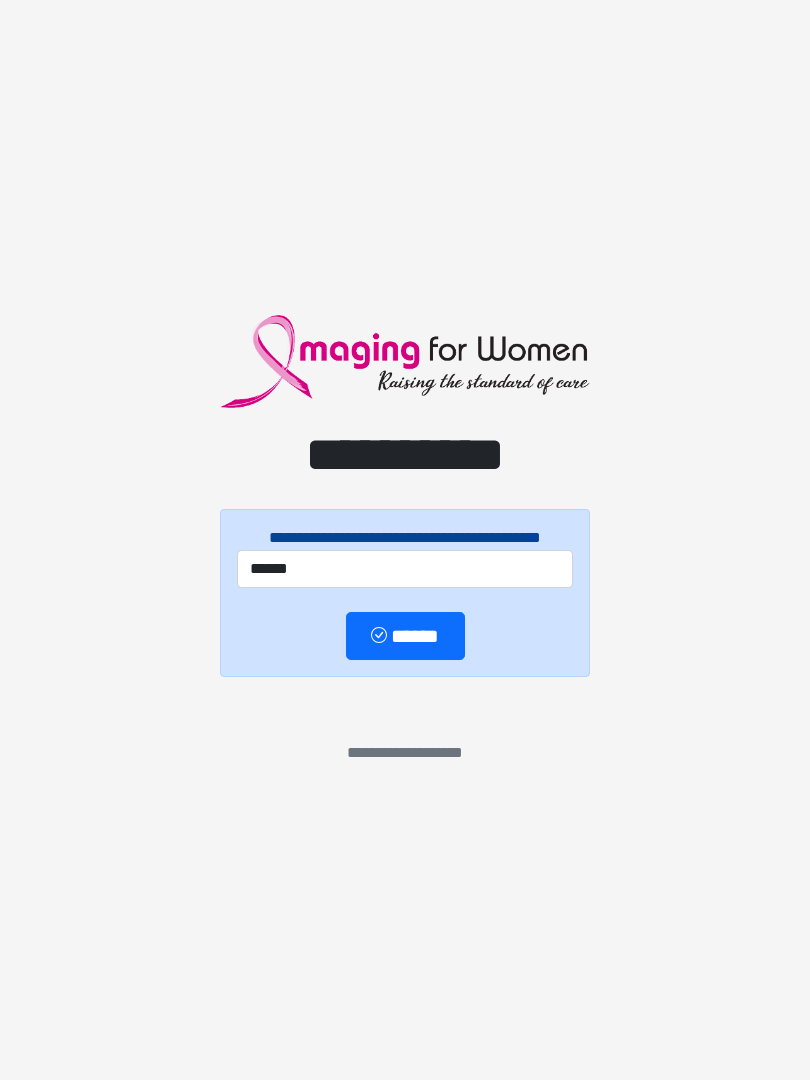 click on "******" at bounding box center (405, 636) 